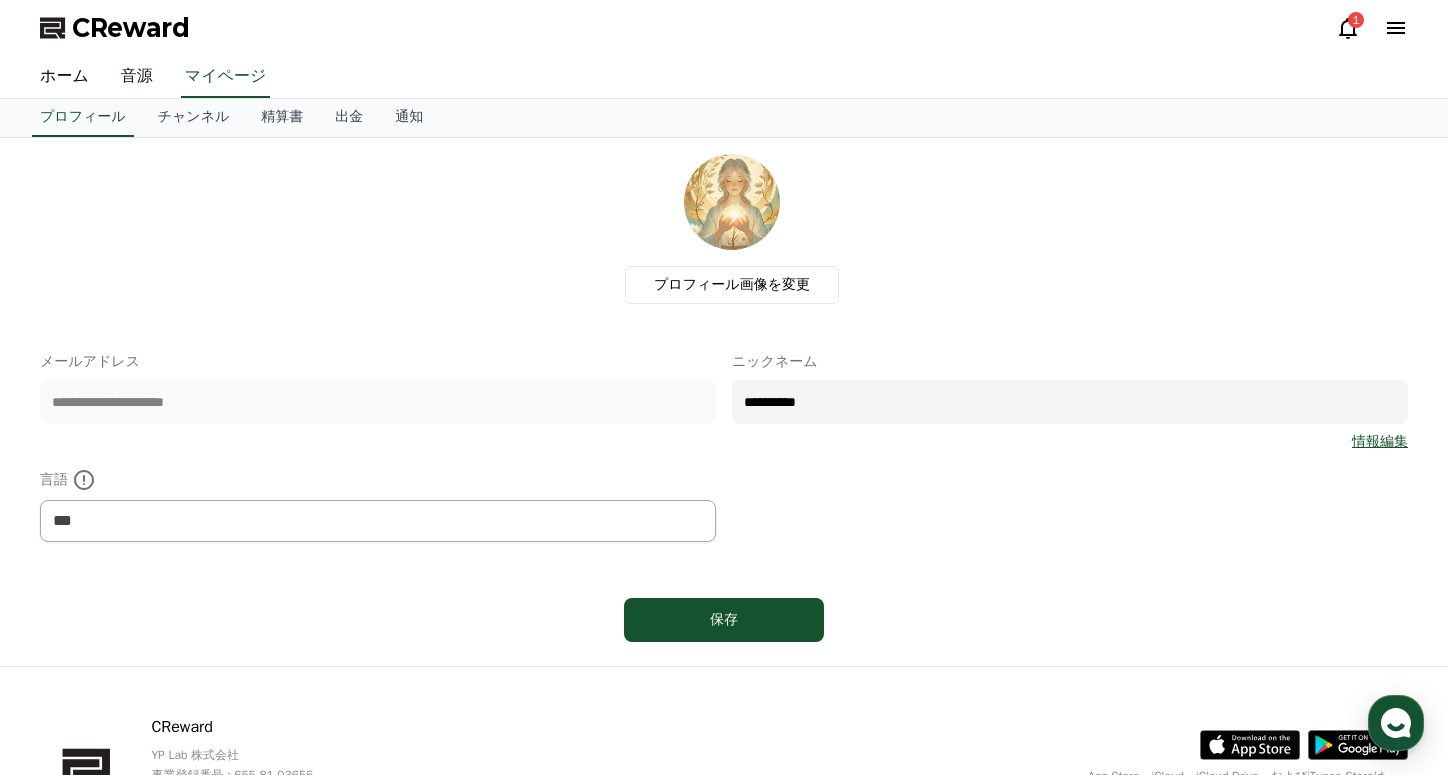 scroll, scrollTop: 0, scrollLeft: 0, axis: both 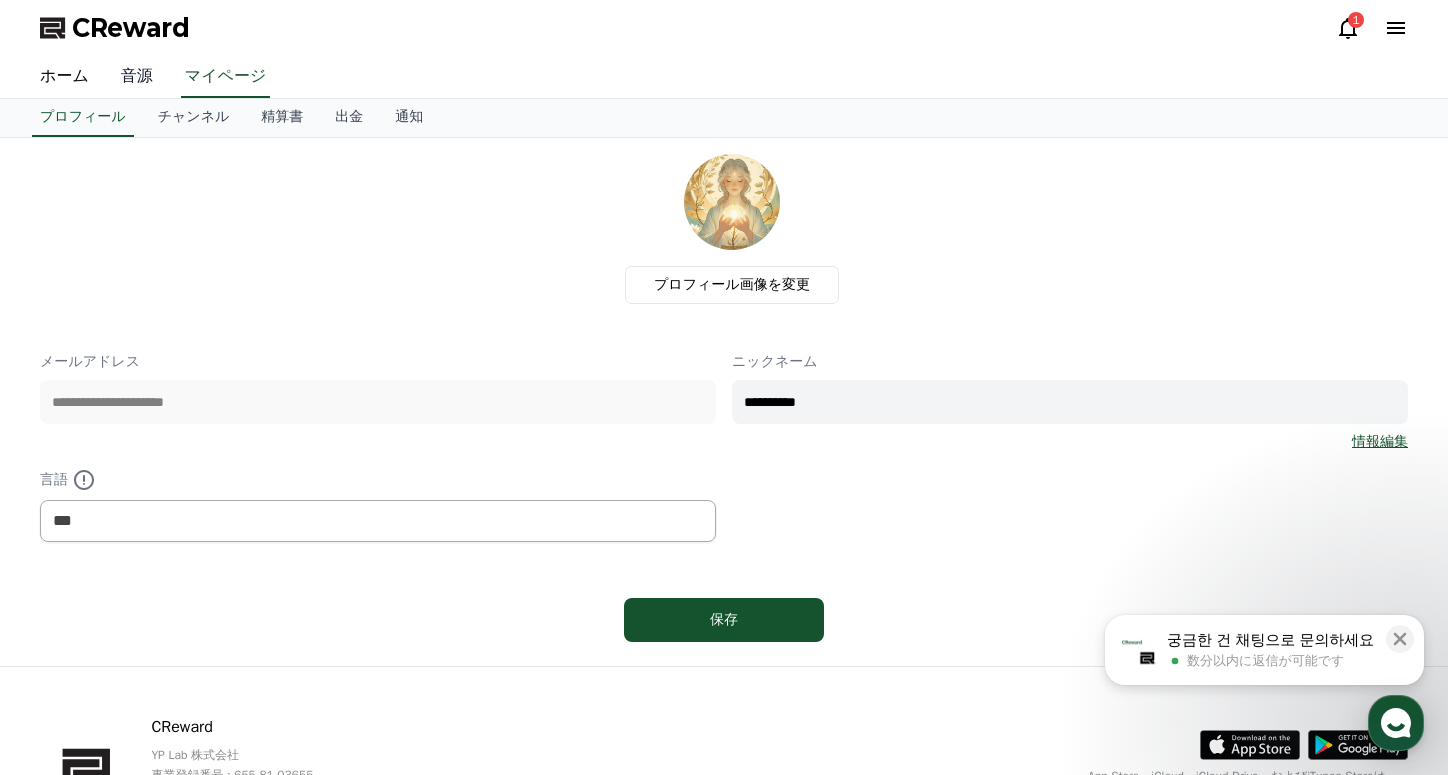 click on "音源" at bounding box center [137, 77] 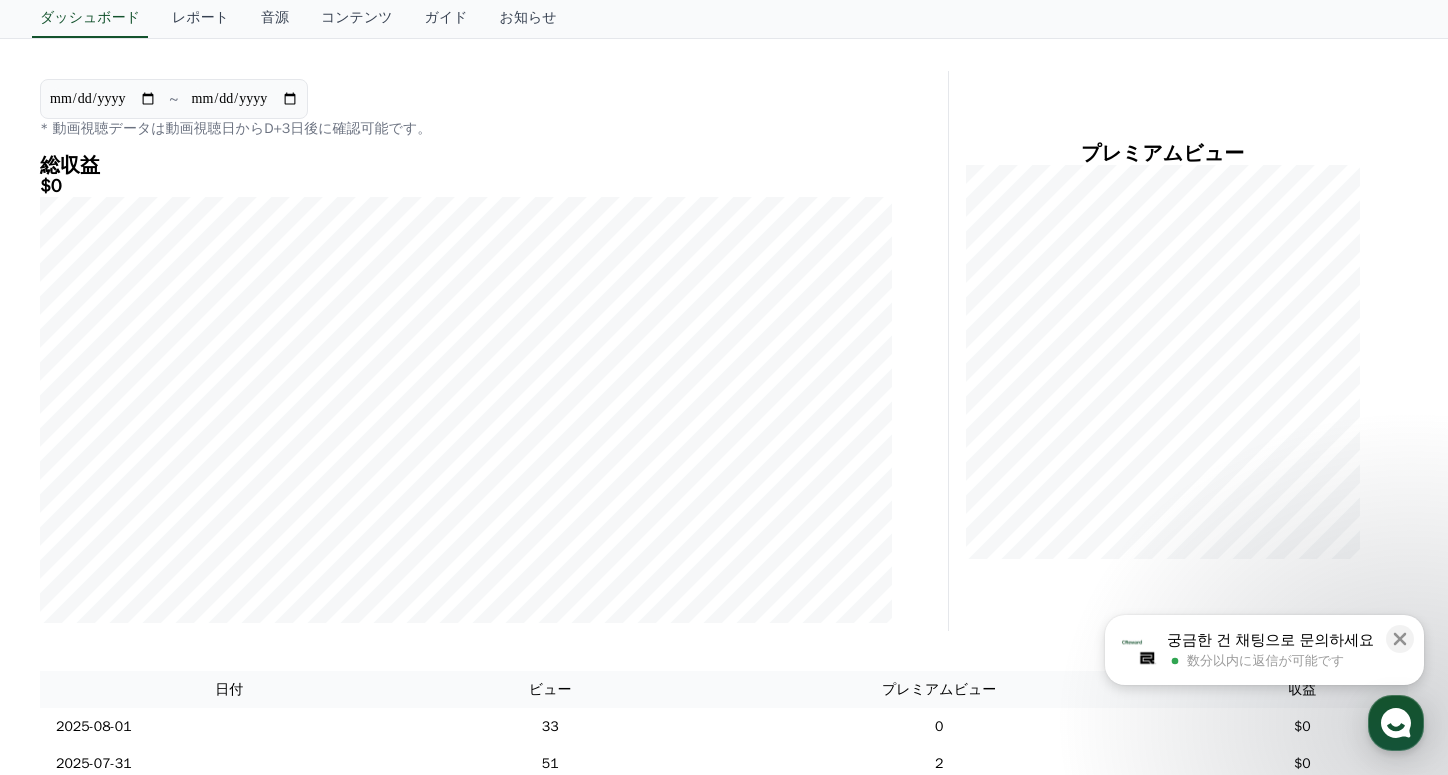 scroll, scrollTop: 0, scrollLeft: 0, axis: both 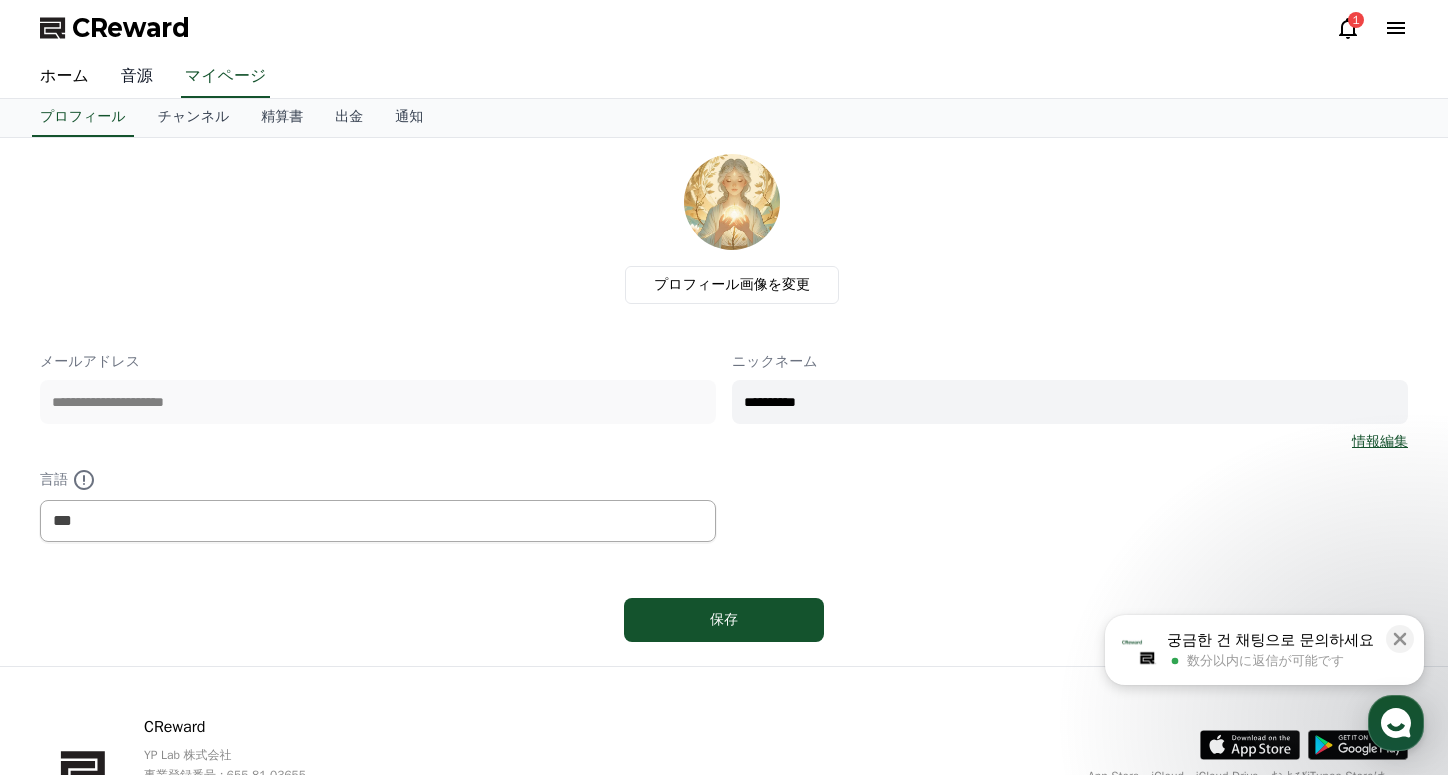 click on "音源" at bounding box center [137, 77] 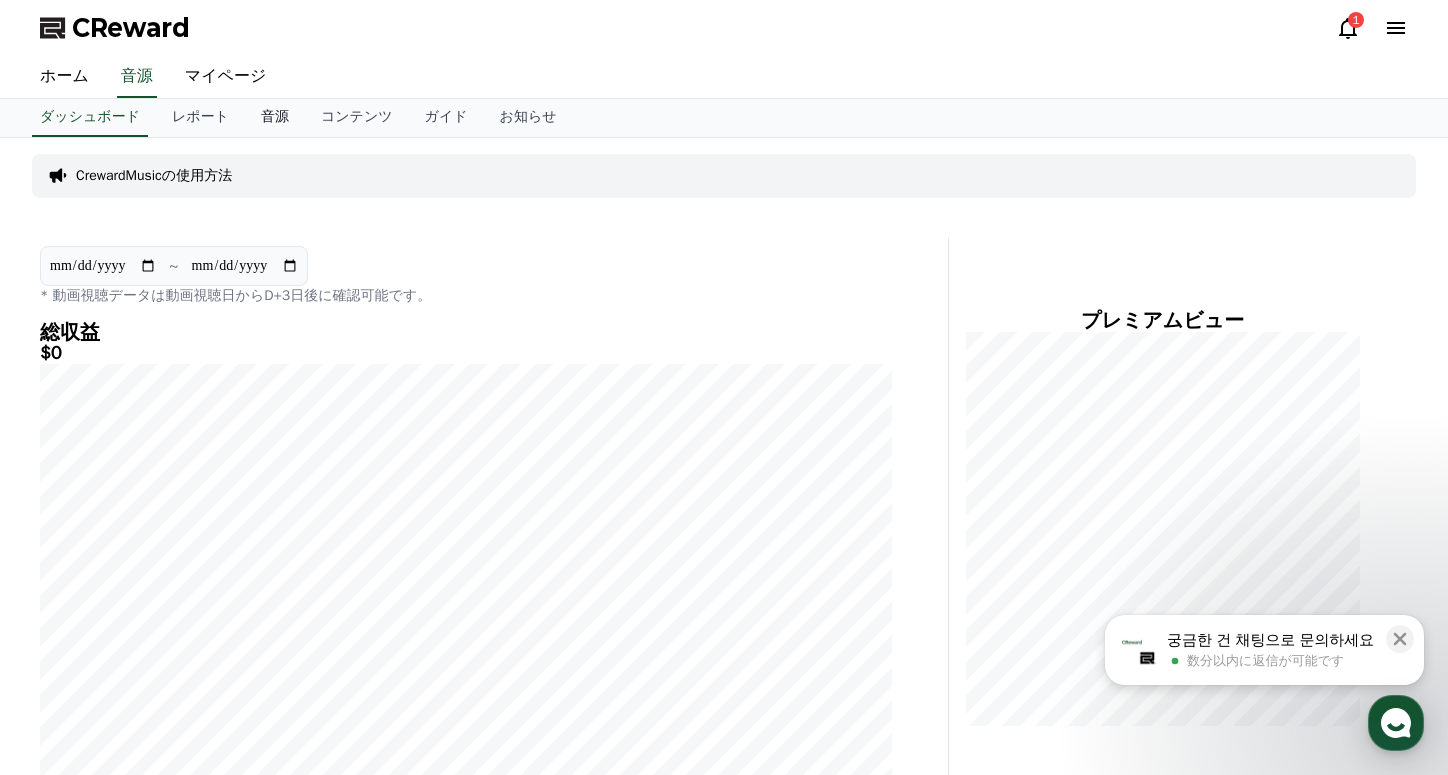 click on "音源" at bounding box center (275, 118) 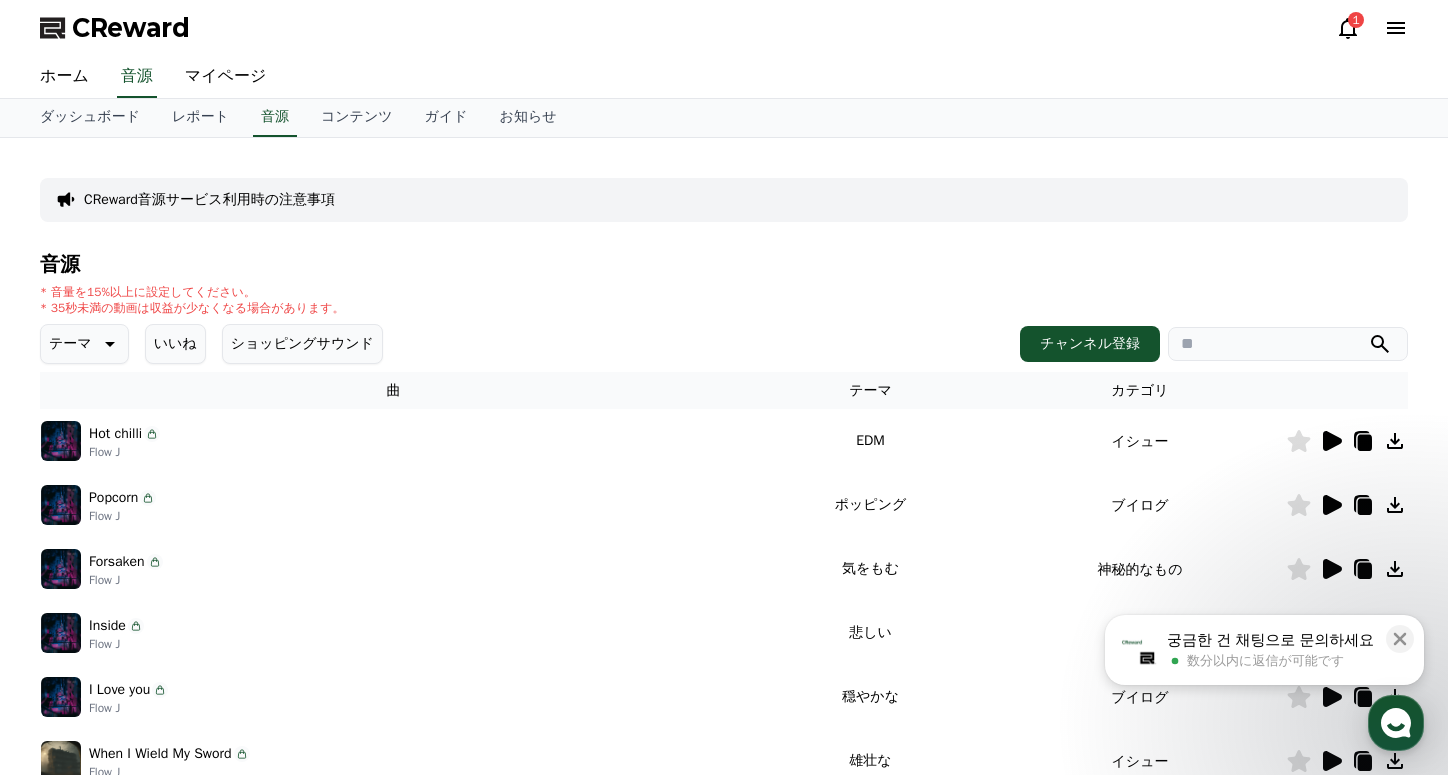 click 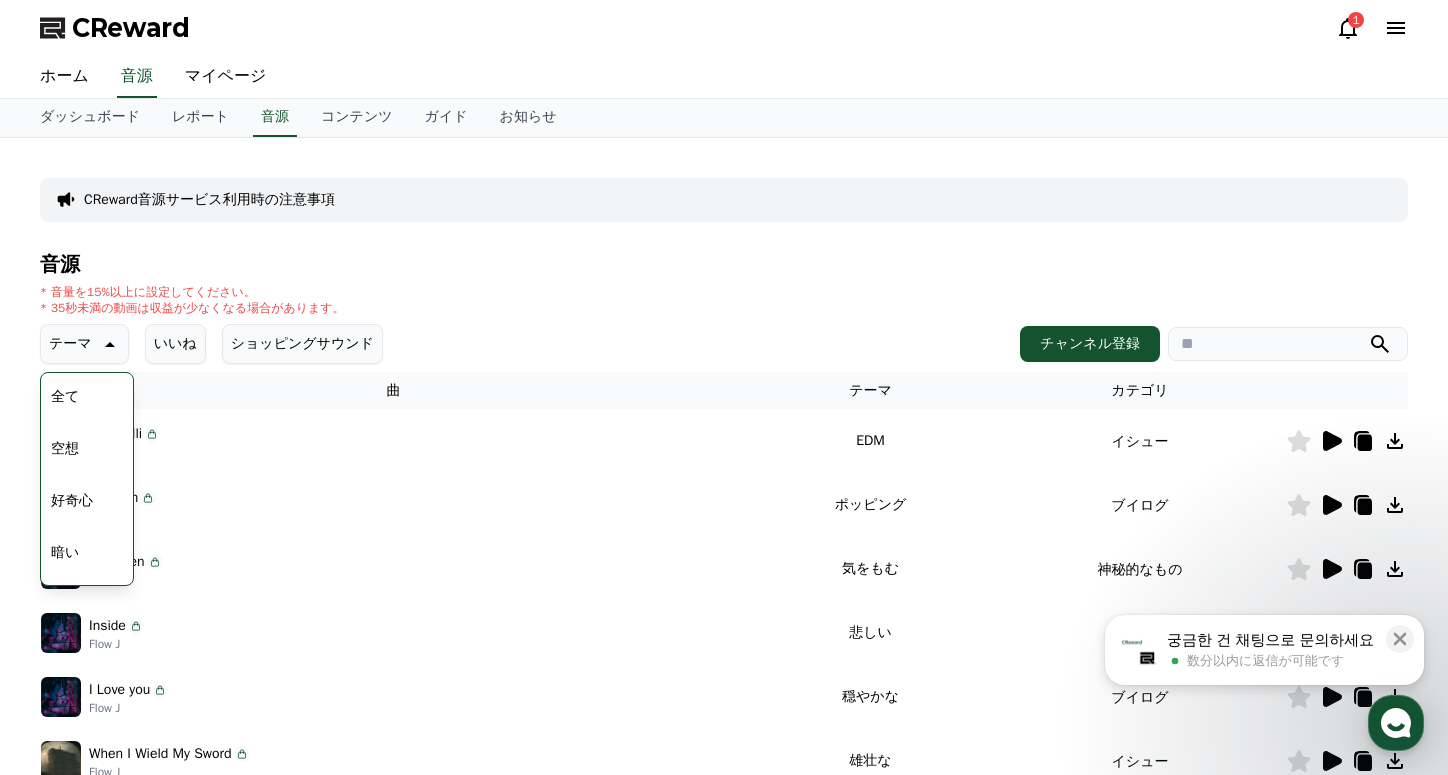 click on "空想" at bounding box center (65, 449) 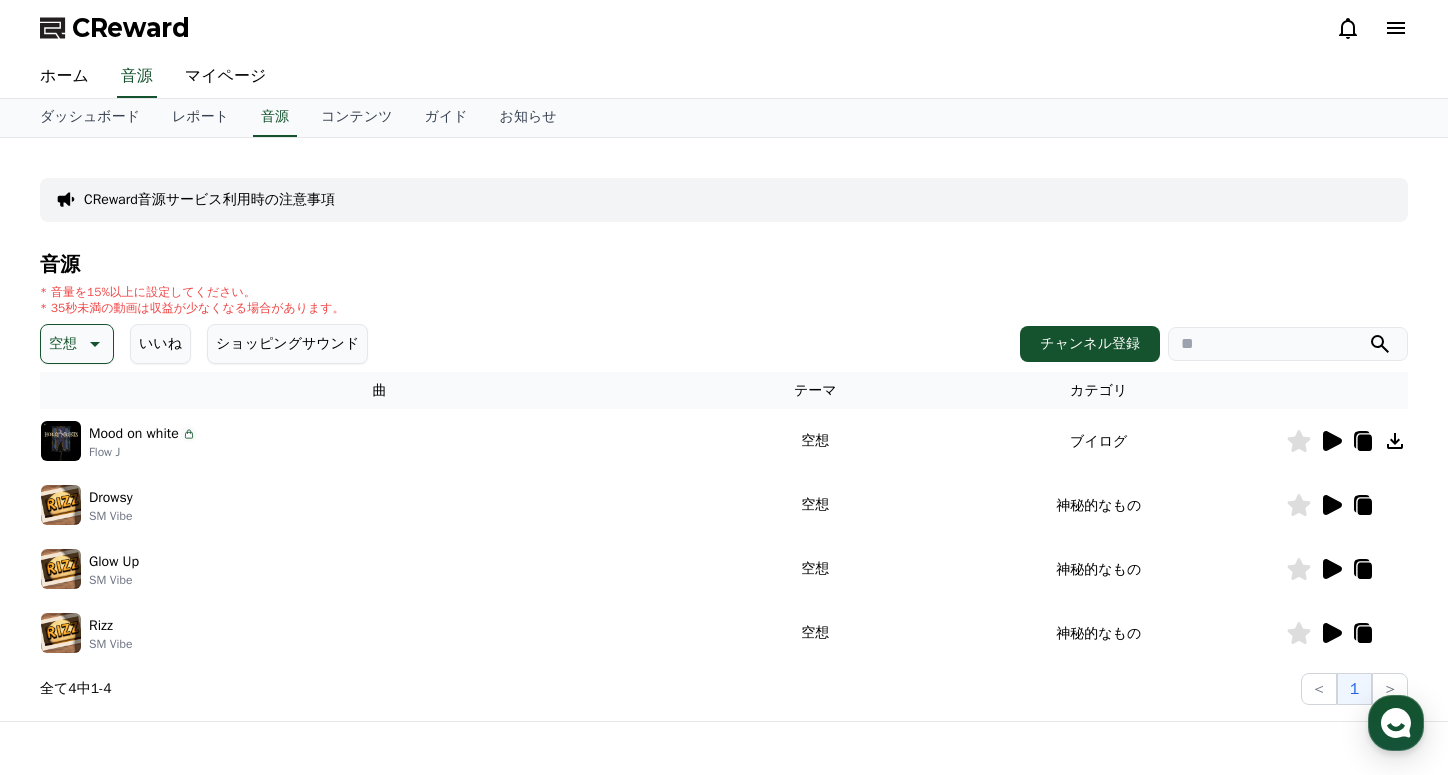 scroll, scrollTop: 0, scrollLeft: 0, axis: both 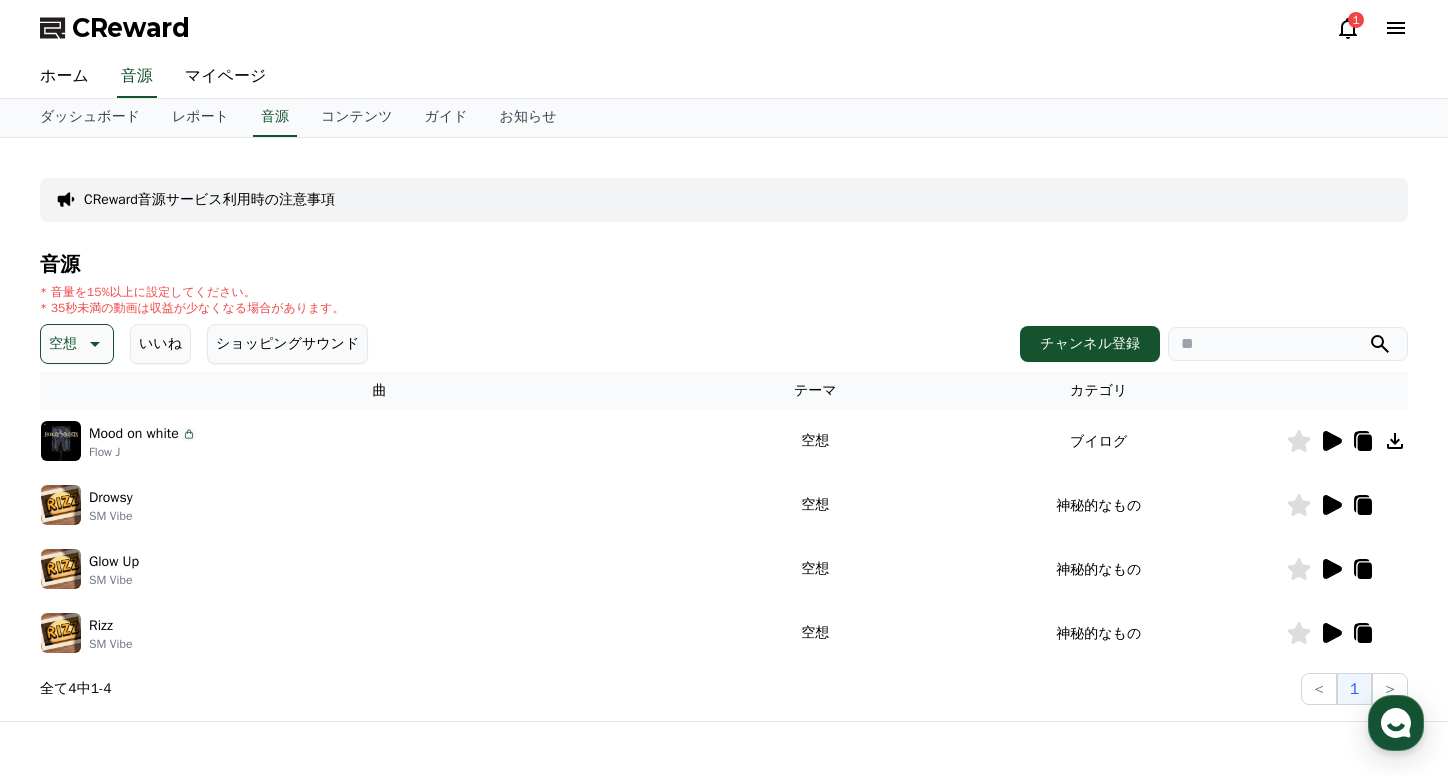 click 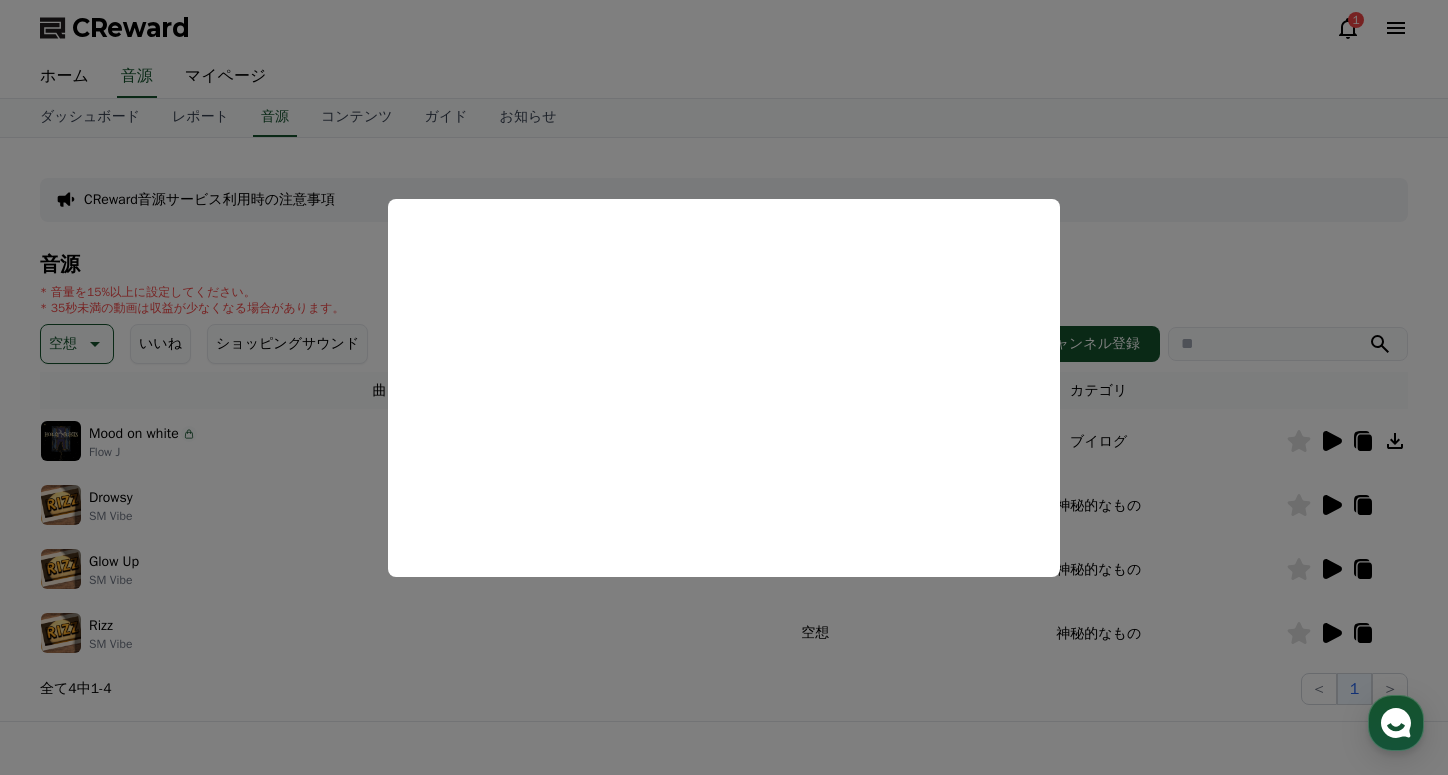 click at bounding box center (724, 387) 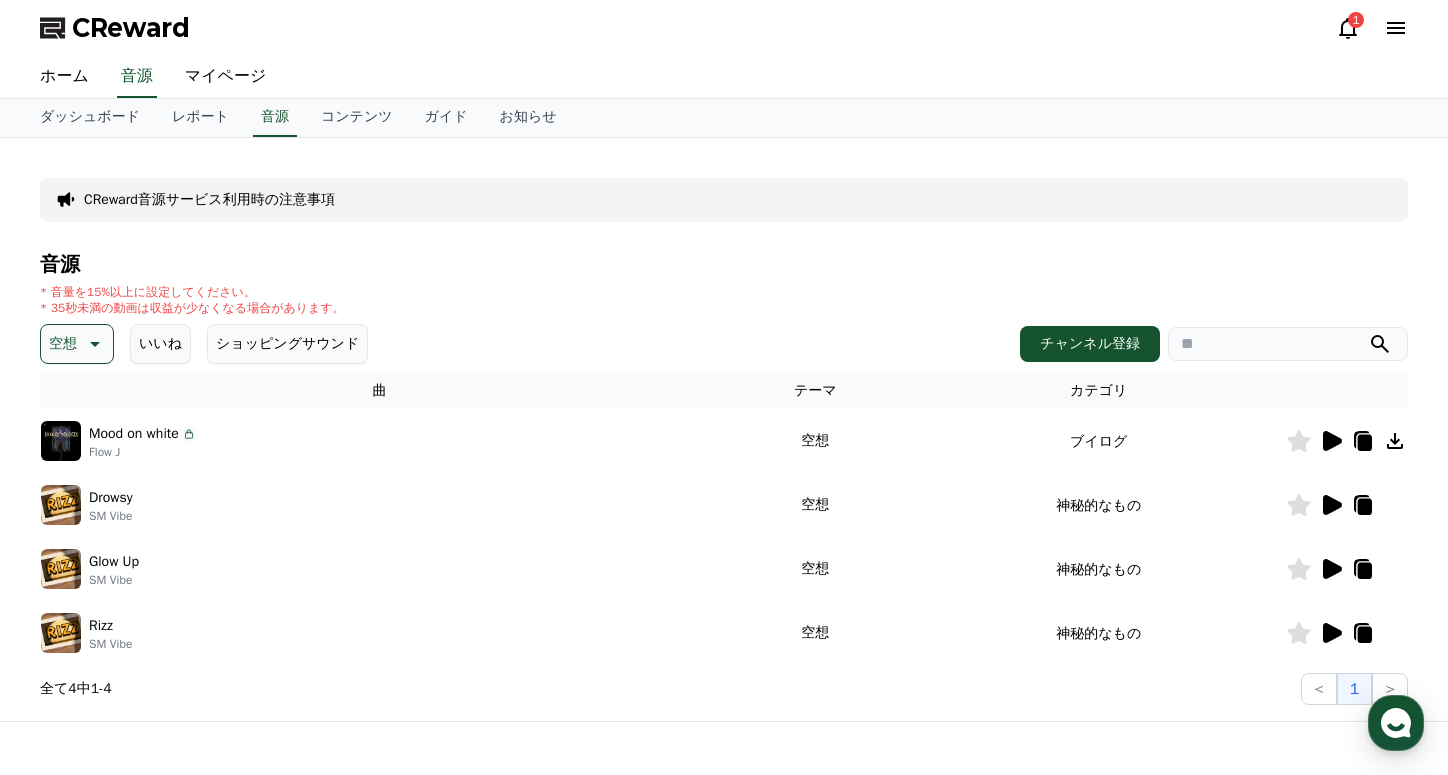 click 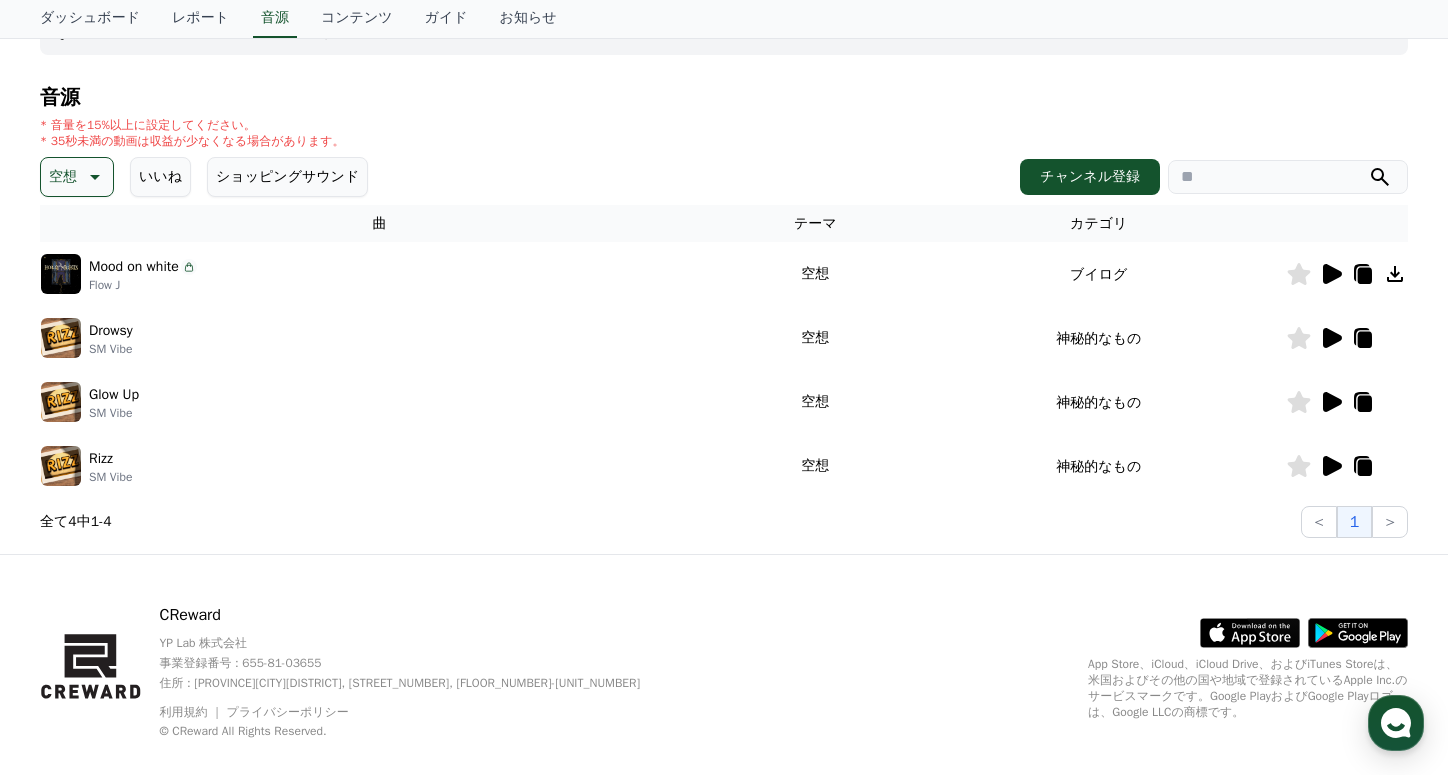click 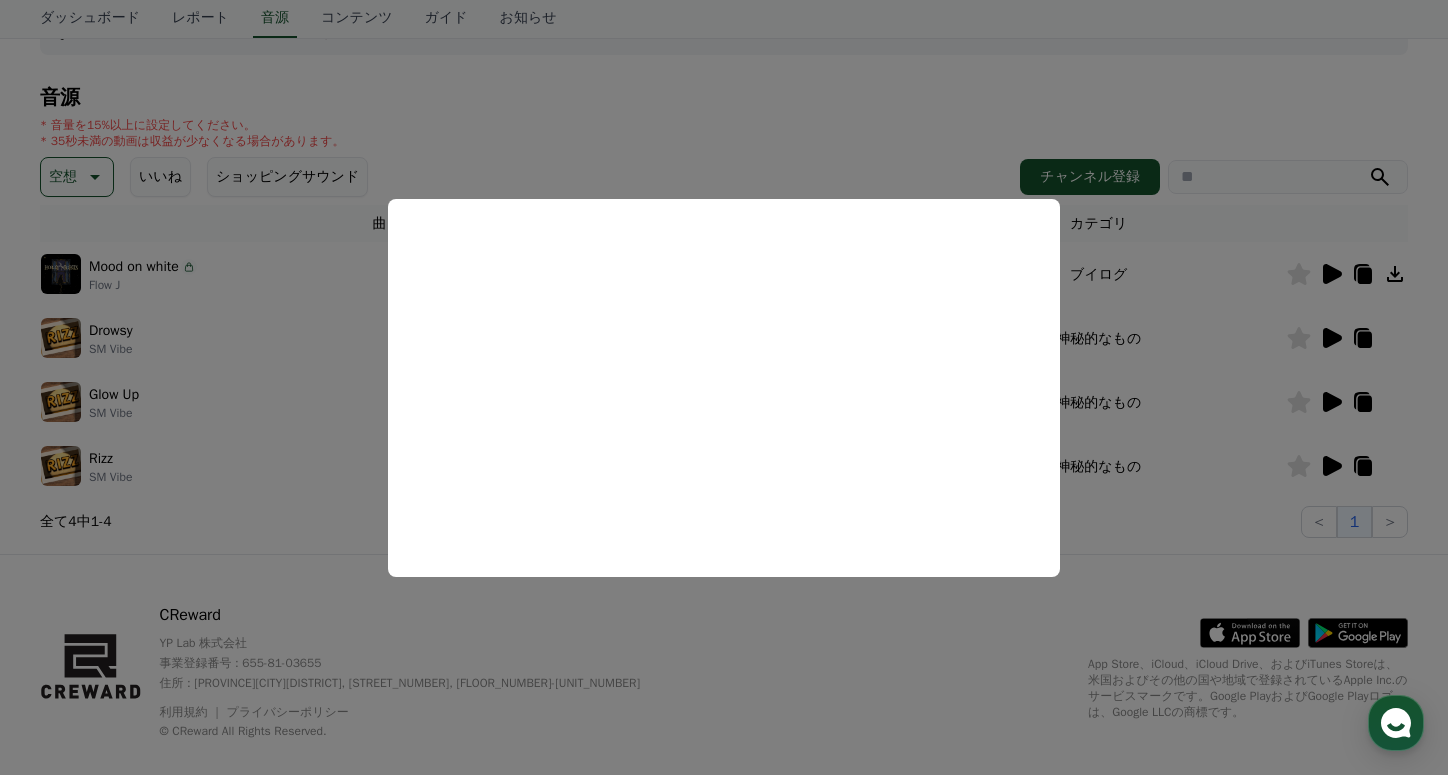 click at bounding box center (724, 387) 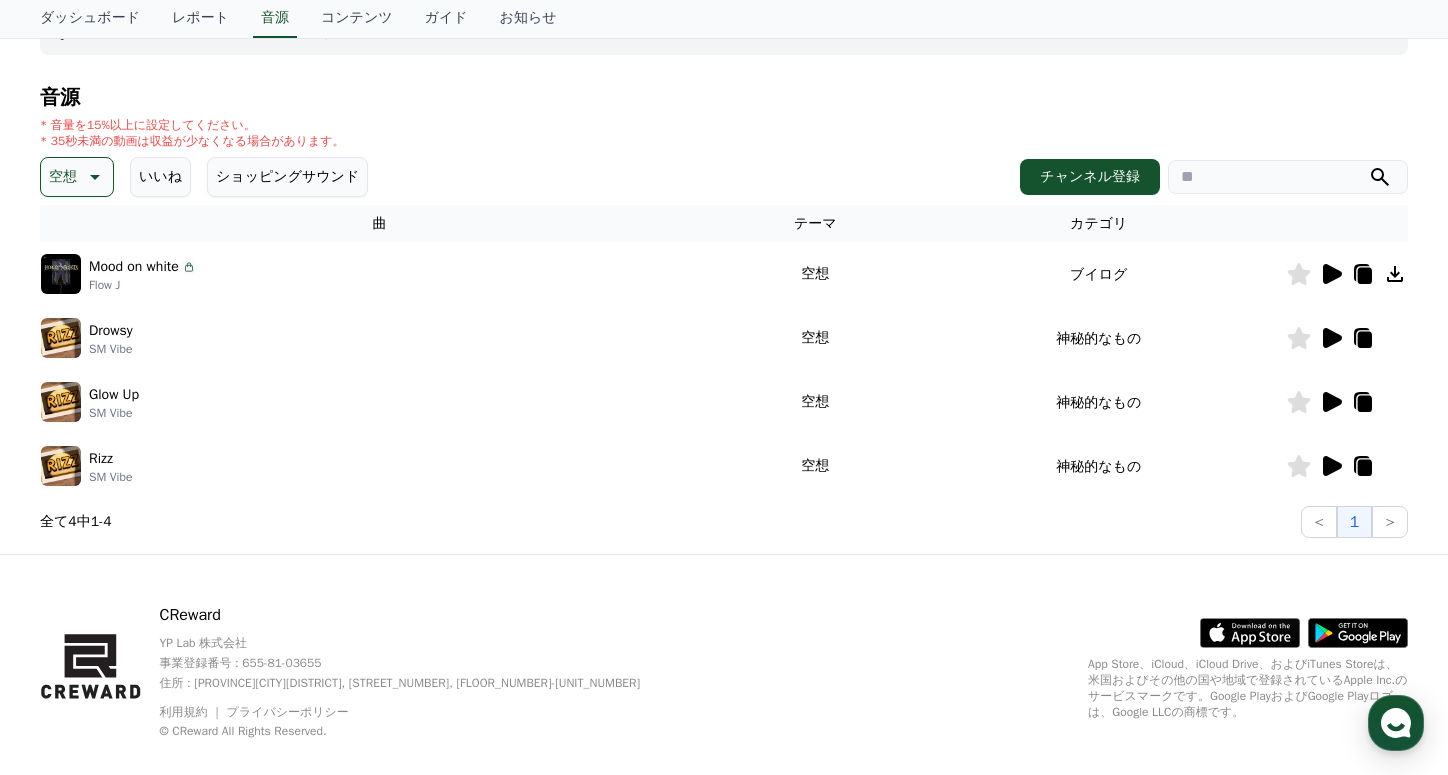 click 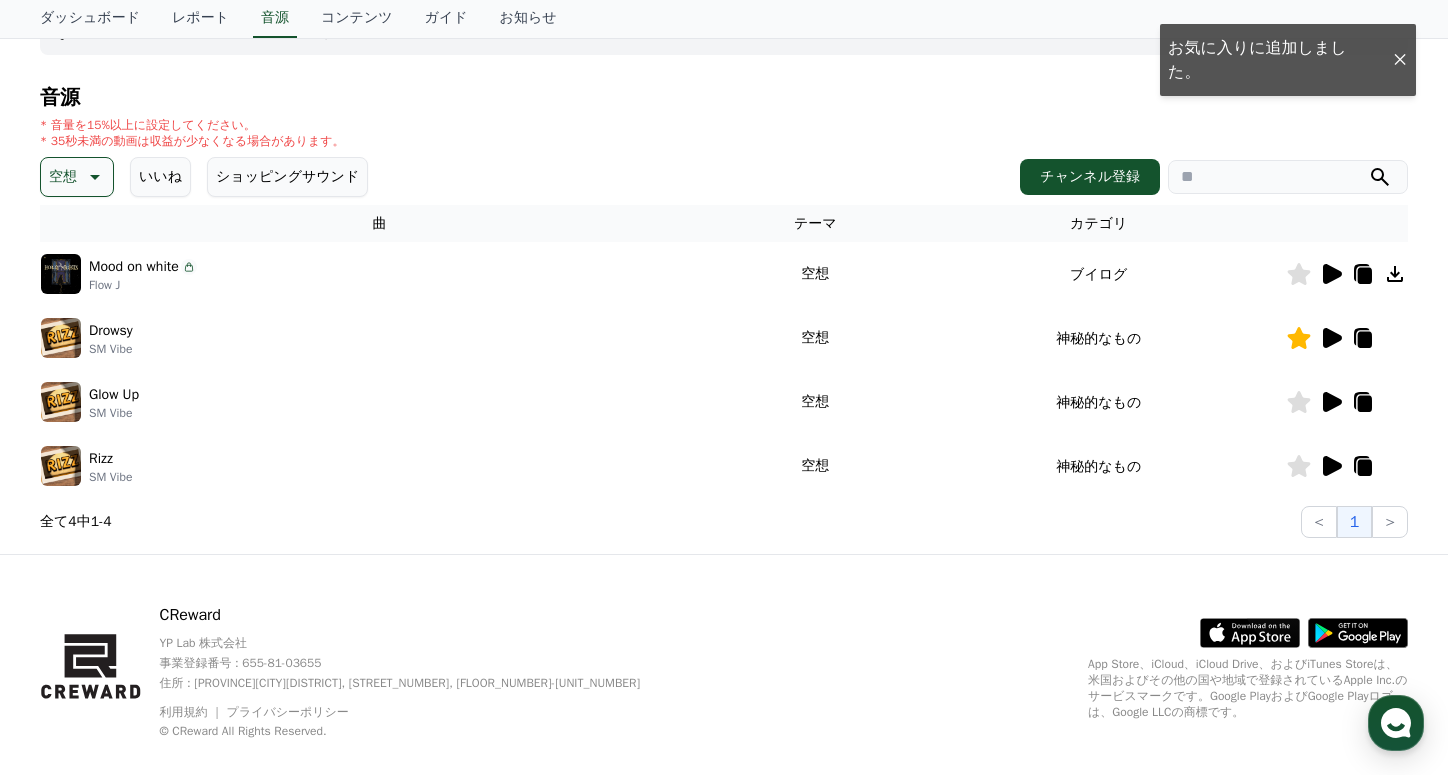 click 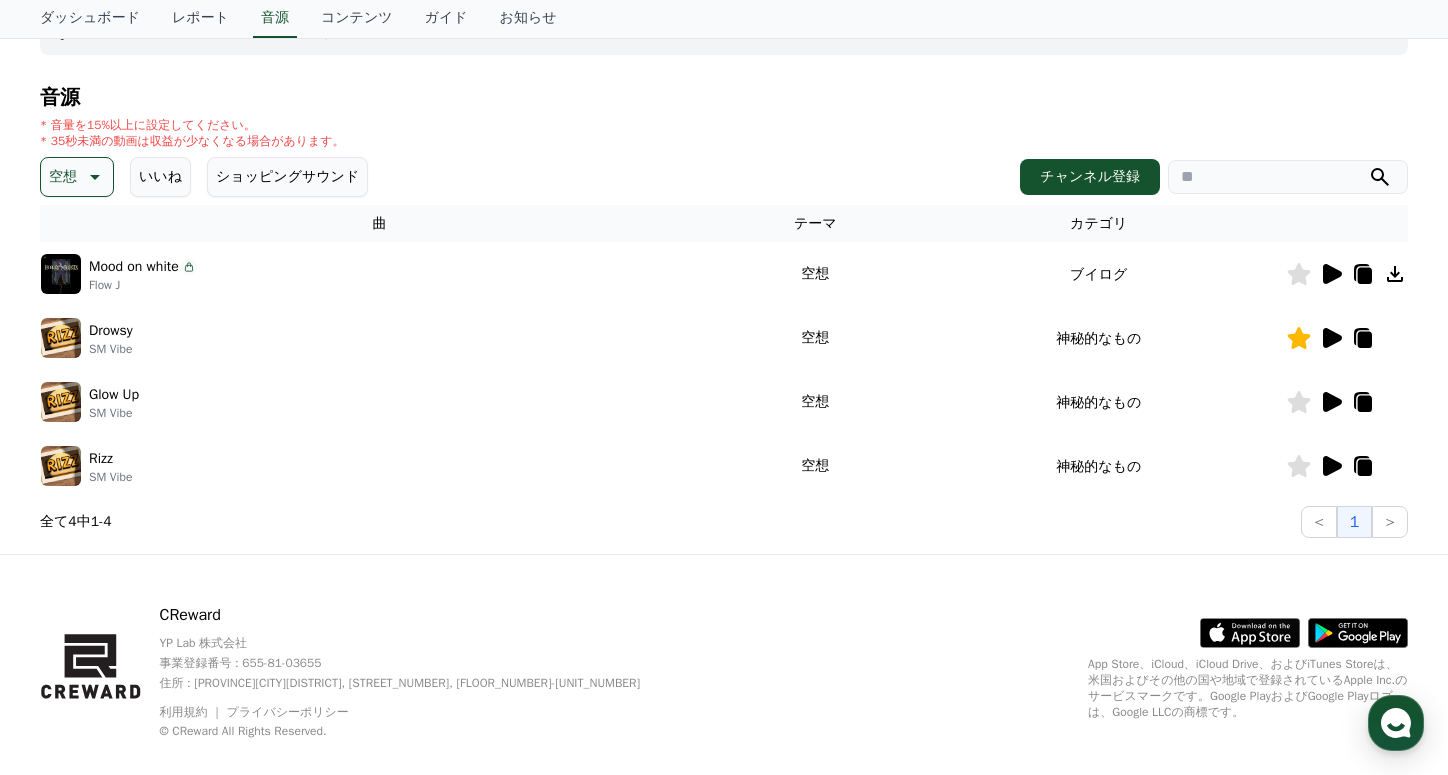 click on "音源   * 音量を15%以上に設定してください。   * 35秒未満の動画は収益が少なくなる場合があります。   空想       いいね   ショッピングサウンド     チャンネル登録         曲 テーマ カテゴリ     Mood on white     Flow J   空想 ブイログ           Drowsy     SM Vibe   空想 神秘的なもの           Glow Up     SM Vibe   空想 神秘的なもの           Rizz     SM Vibe   空想 神秘的なもの         全て  4  中  1  -  4   <   1   >" at bounding box center (724, 312) 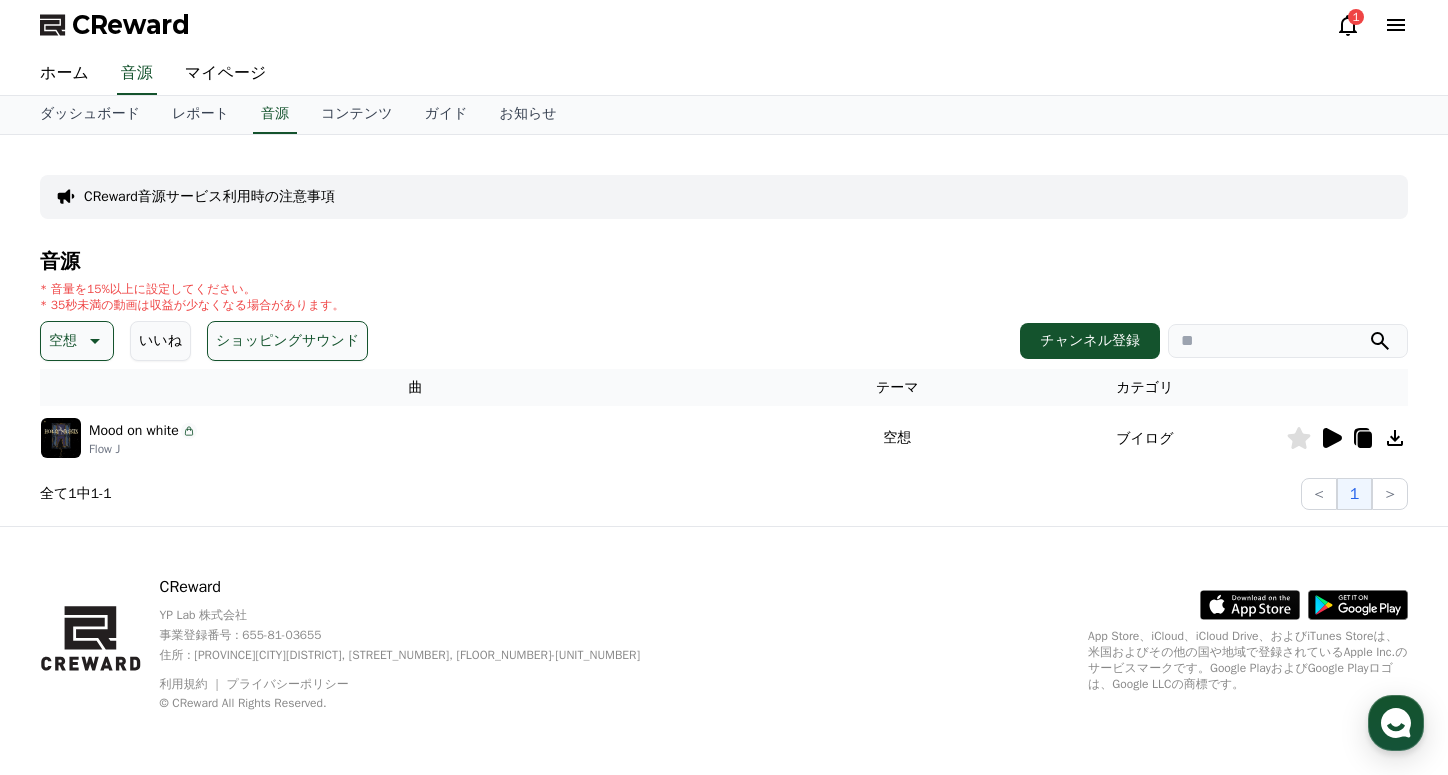 scroll, scrollTop: 3, scrollLeft: 0, axis: vertical 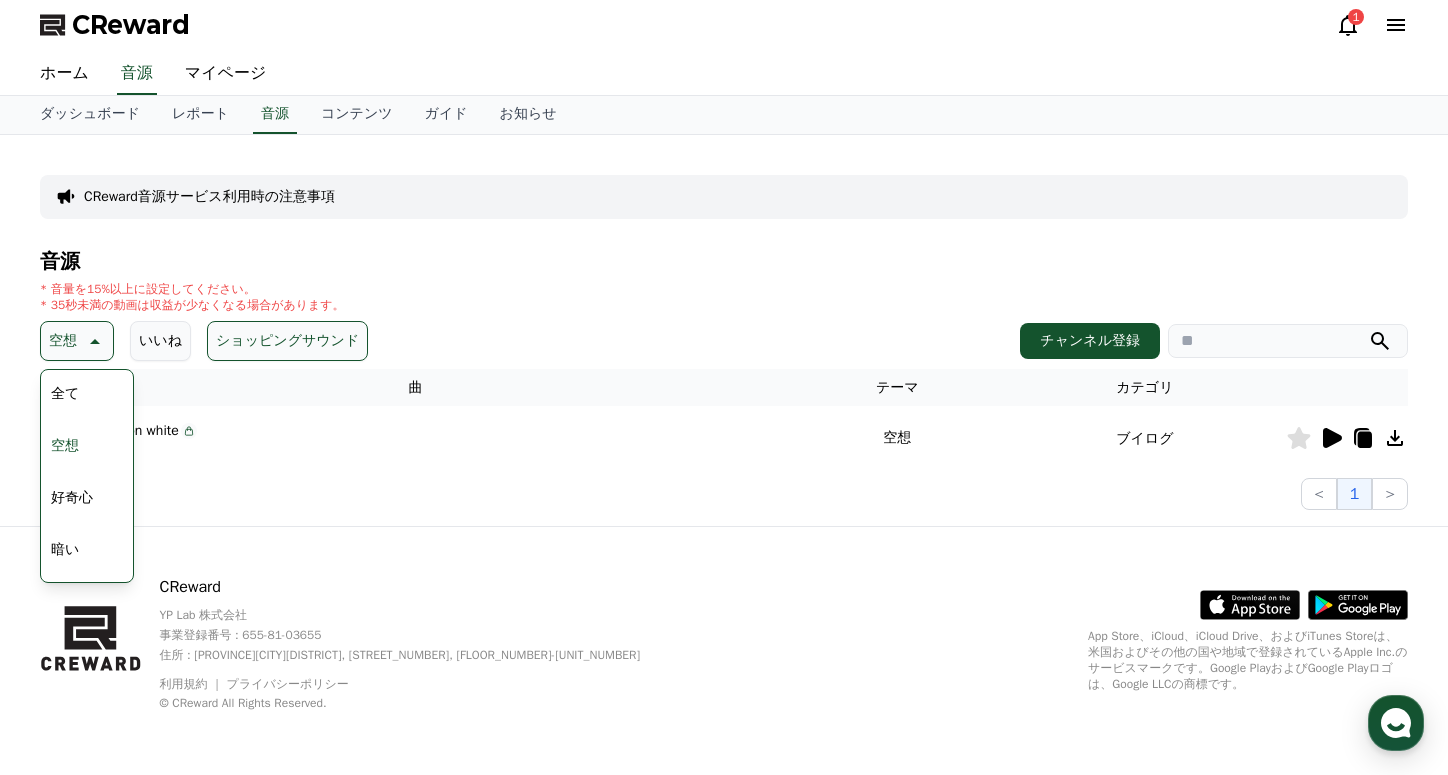 click on "空想       テーマ     全て  空想  好奇心  暗い  明るい  ポッピング  刺激的な  反転  雄壮な  劇的な  喜ばしい  気分  EDM  溝  悲しい  穏やかな  可愛い  感動的な  気をもむ  喜劇的な    全て 空想 好奇心 暗い 明るい ポッピング 刺激的な 反転 雄壮な 劇的な 喜ばしい 気分 EDM 溝 悲しい 穏やかな 可愛い 感動的な 気をもむ 喜劇的な   いいね   ショッピングサウンド" at bounding box center (204, 341) 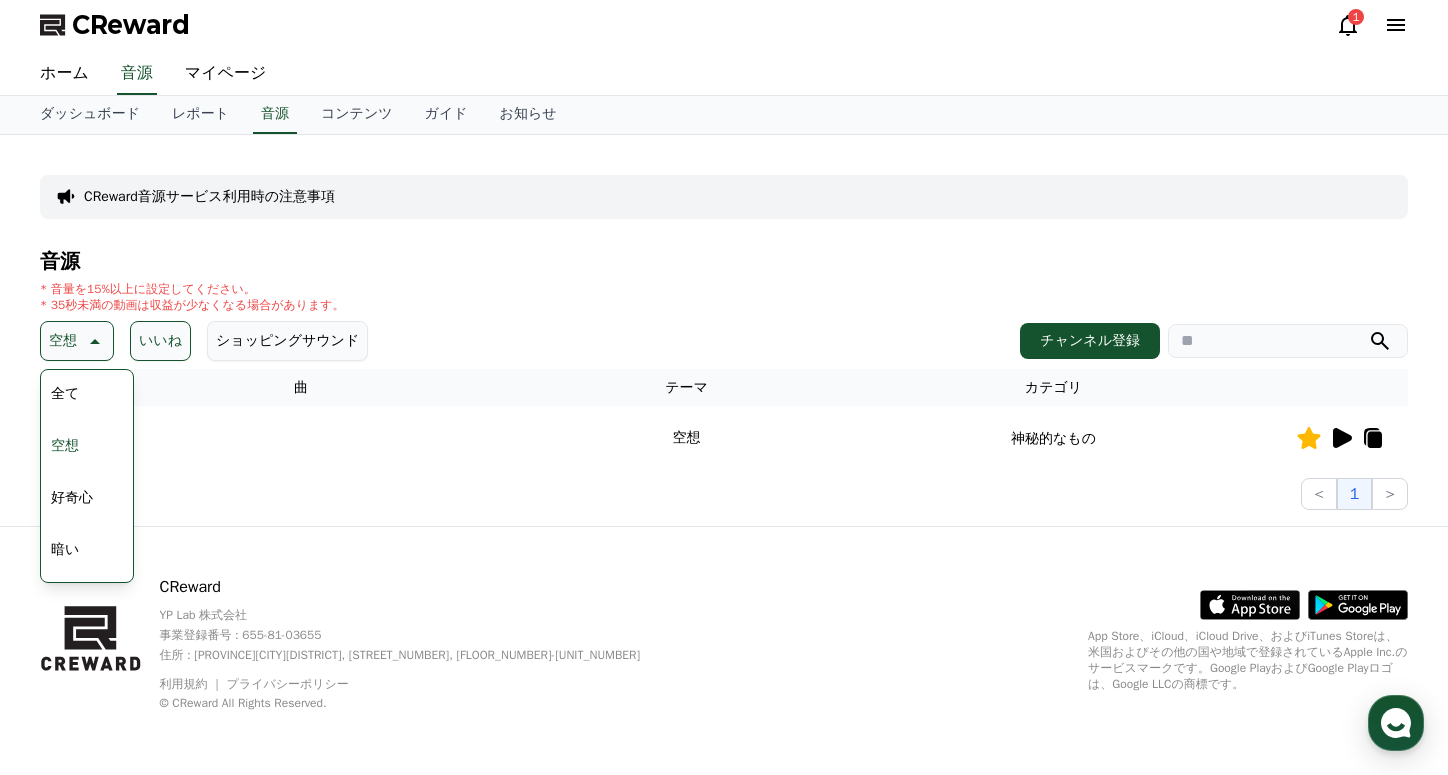 click on "空想" at bounding box center [63, 341] 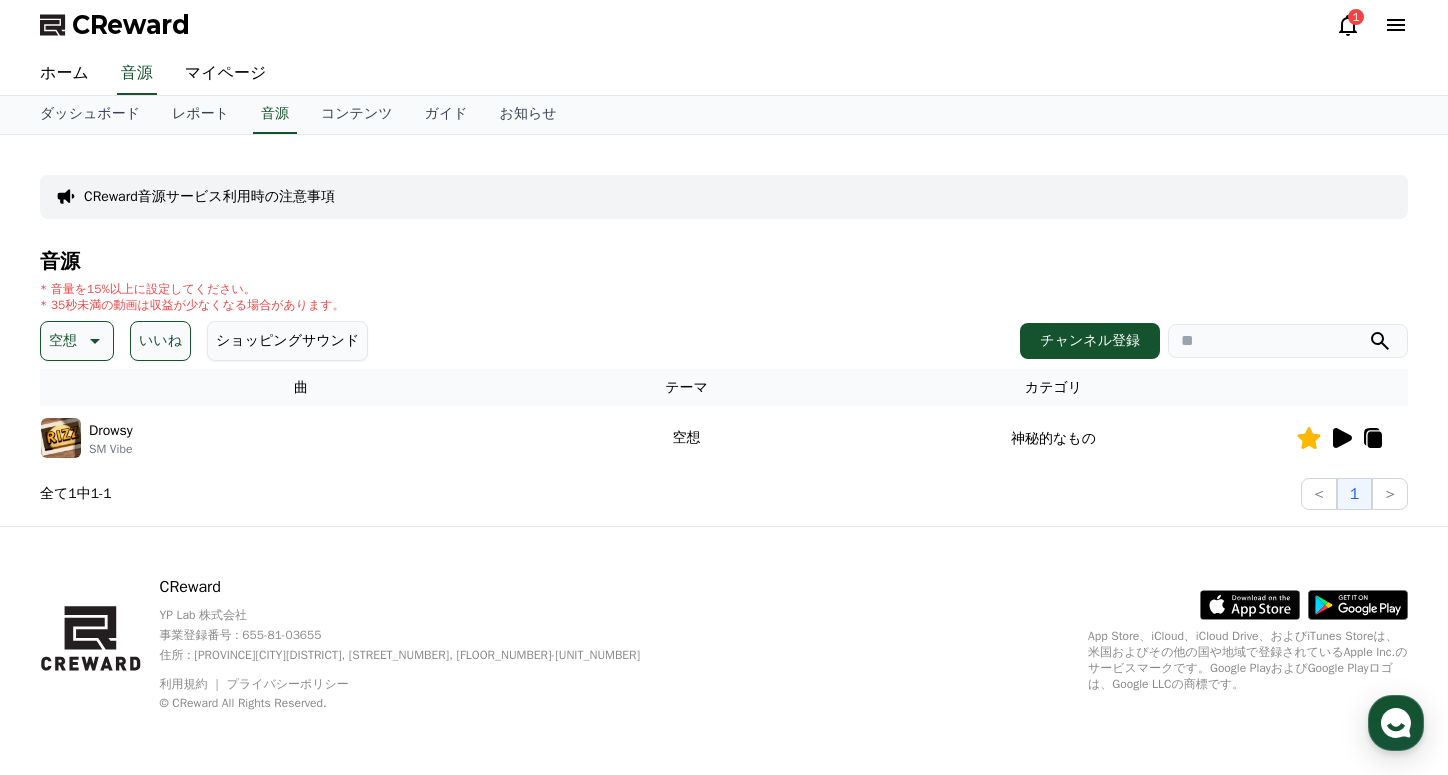 click on "空想" at bounding box center (63, 341) 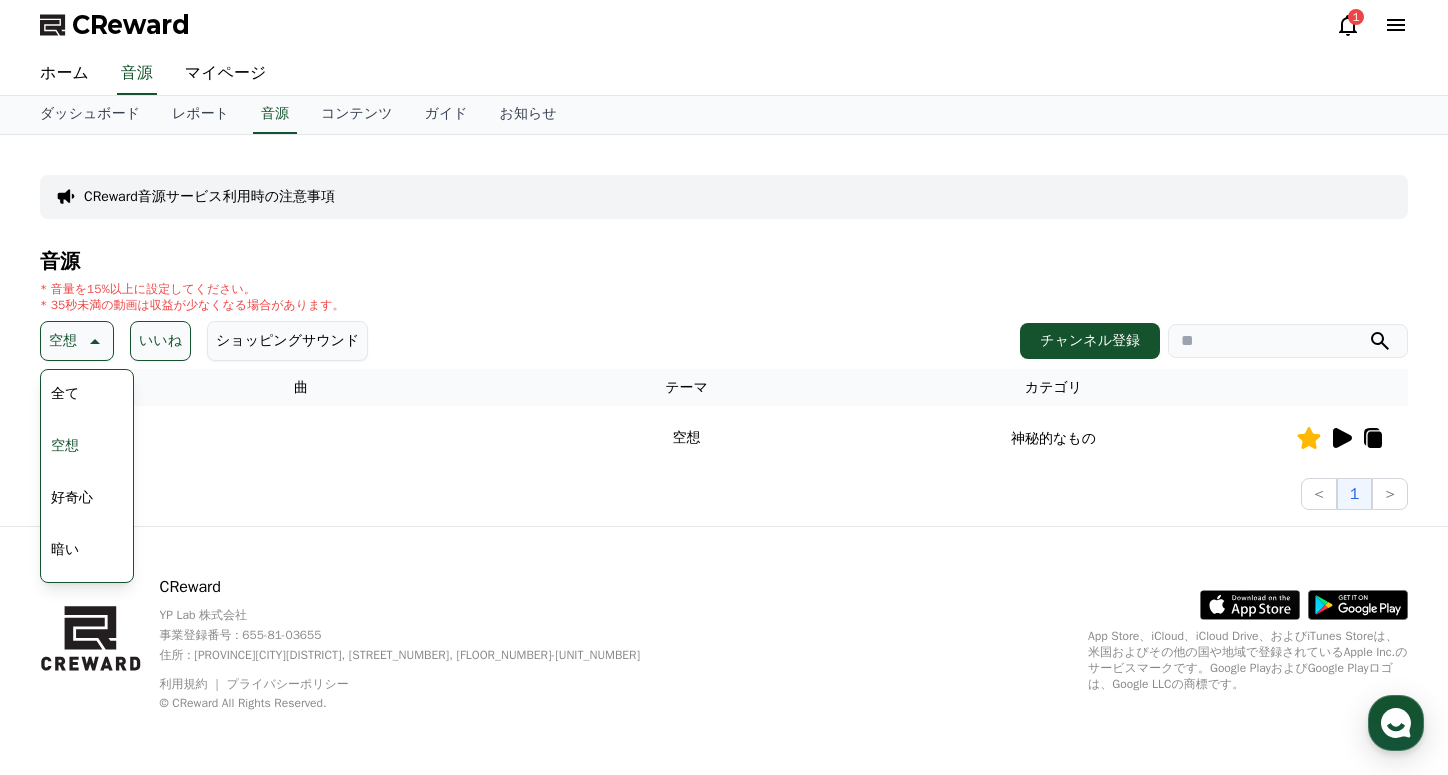 click on "いいね" at bounding box center [160, 341] 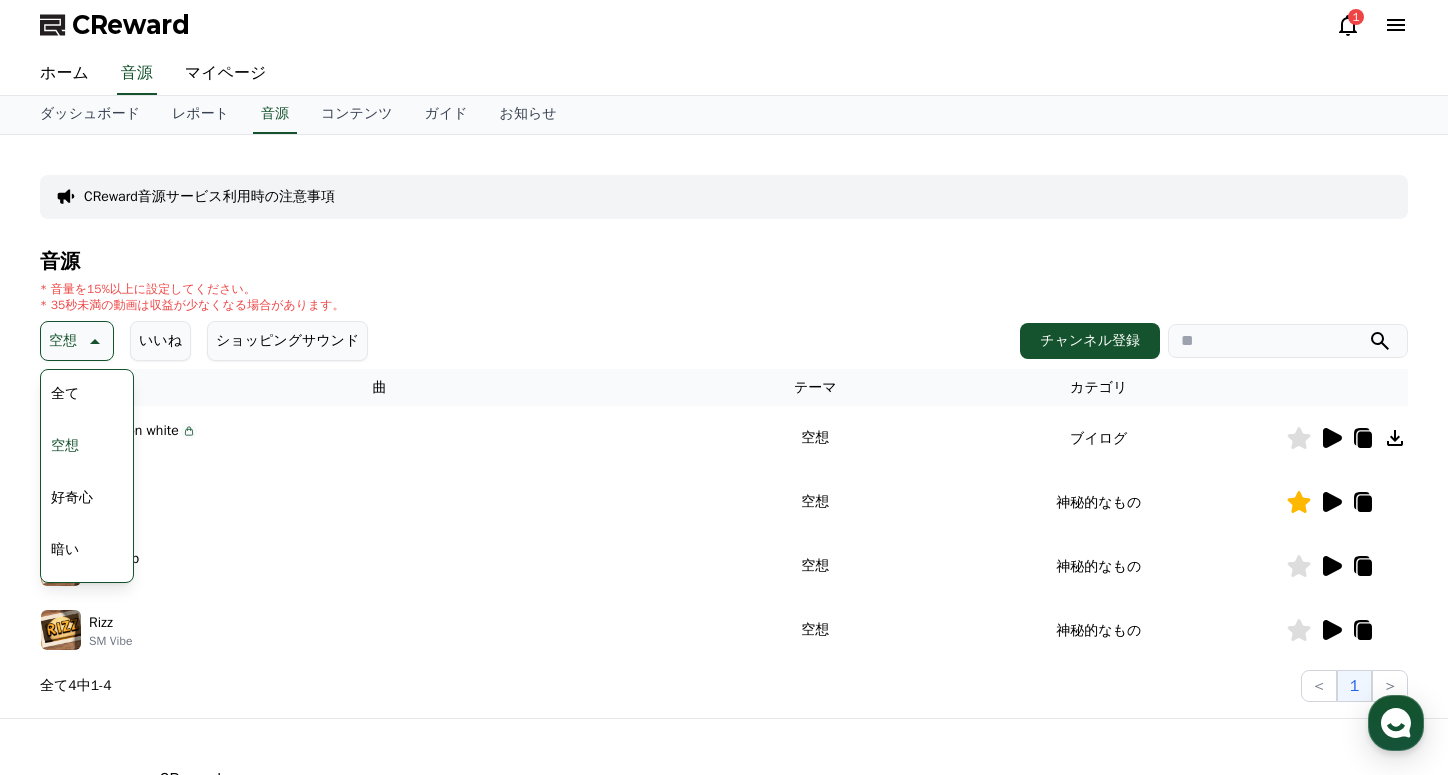 click on "好奇心" at bounding box center [72, 498] 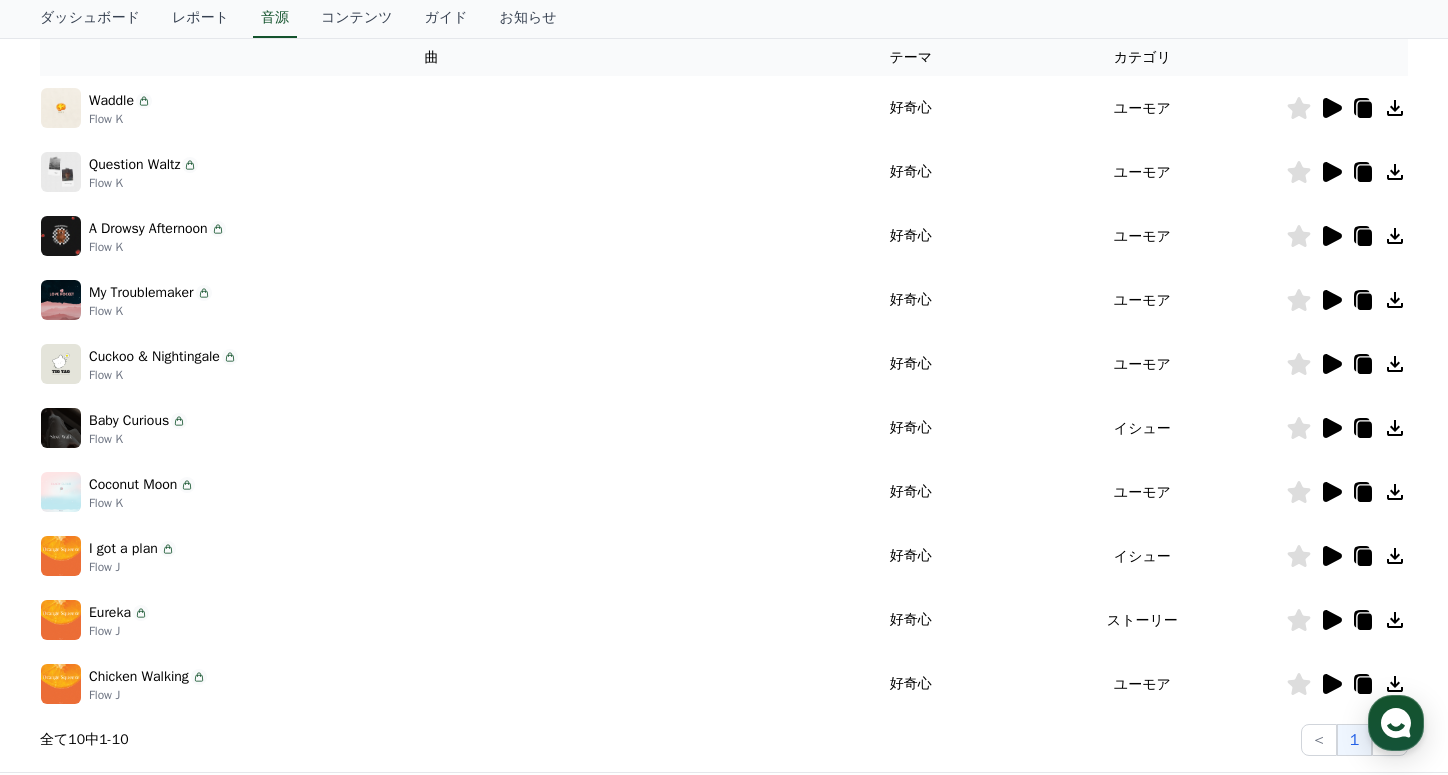 scroll, scrollTop: 0, scrollLeft: 0, axis: both 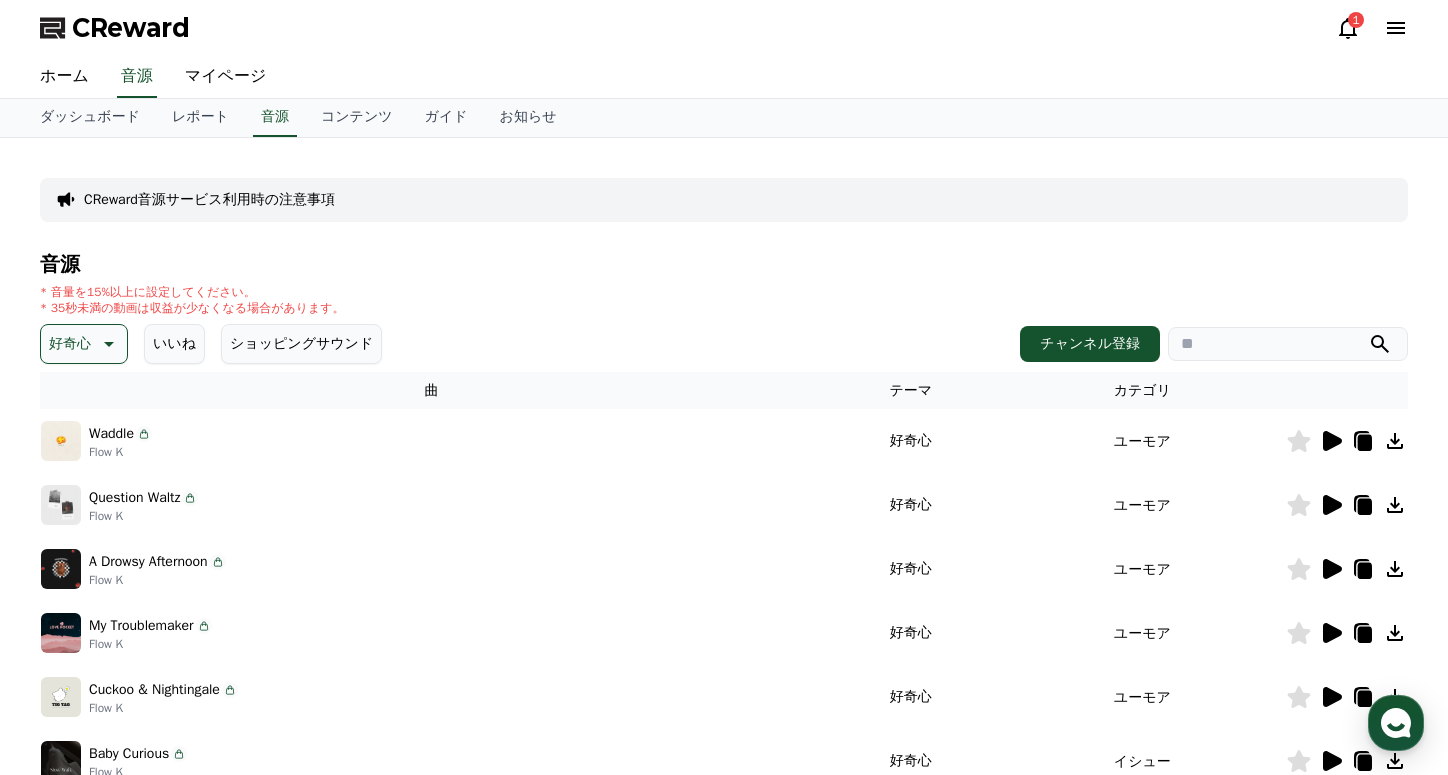 click on "好奇心" at bounding box center (70, 344) 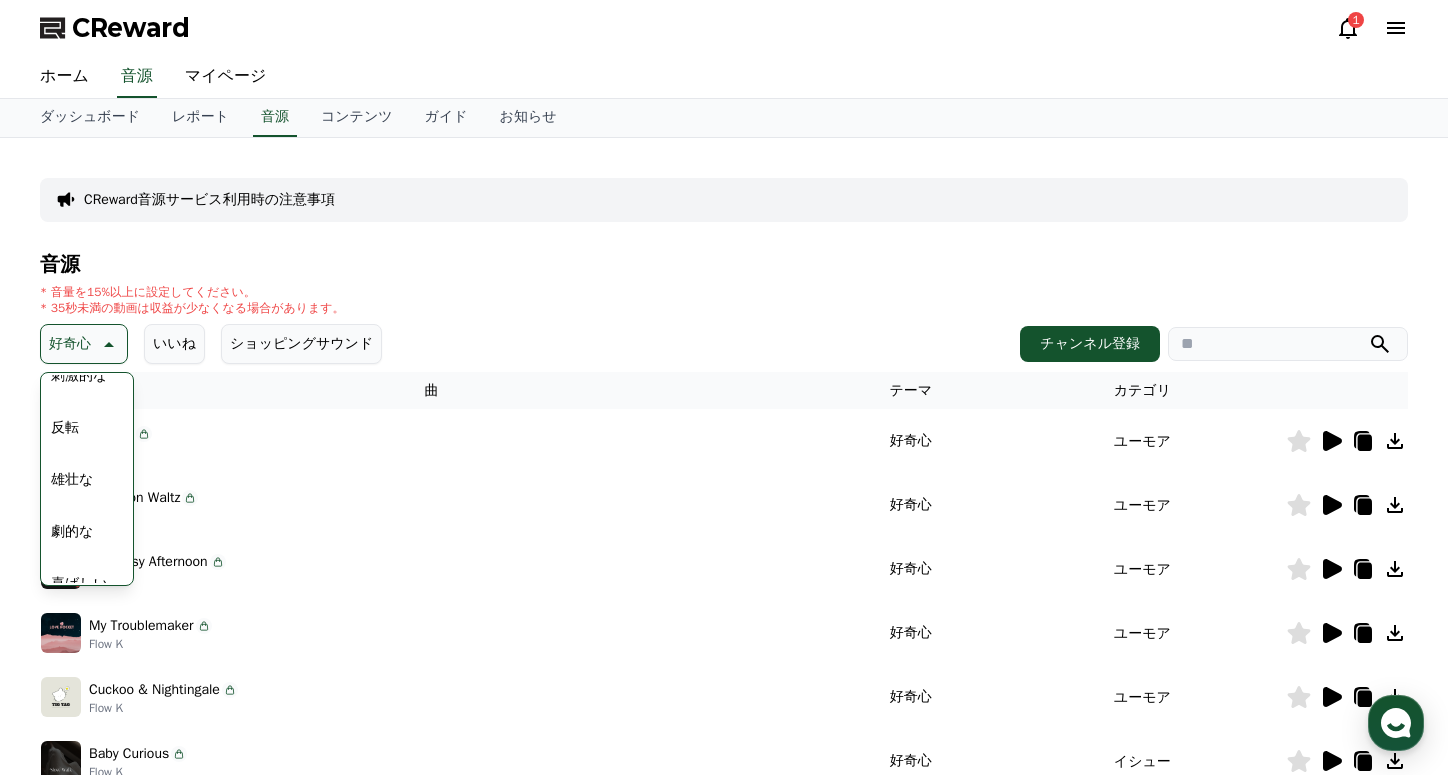 scroll, scrollTop: 500, scrollLeft: 0, axis: vertical 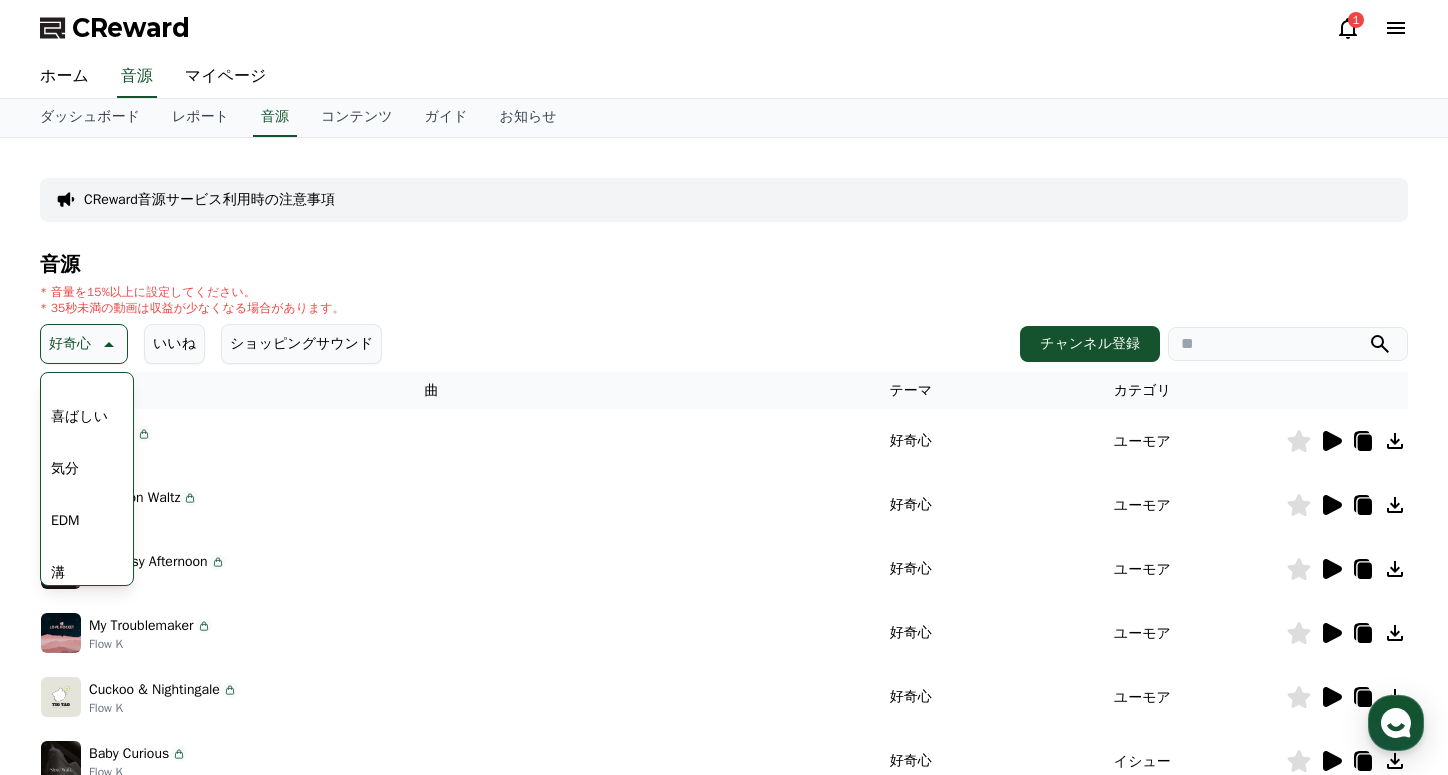click on "気分" at bounding box center (65, 469) 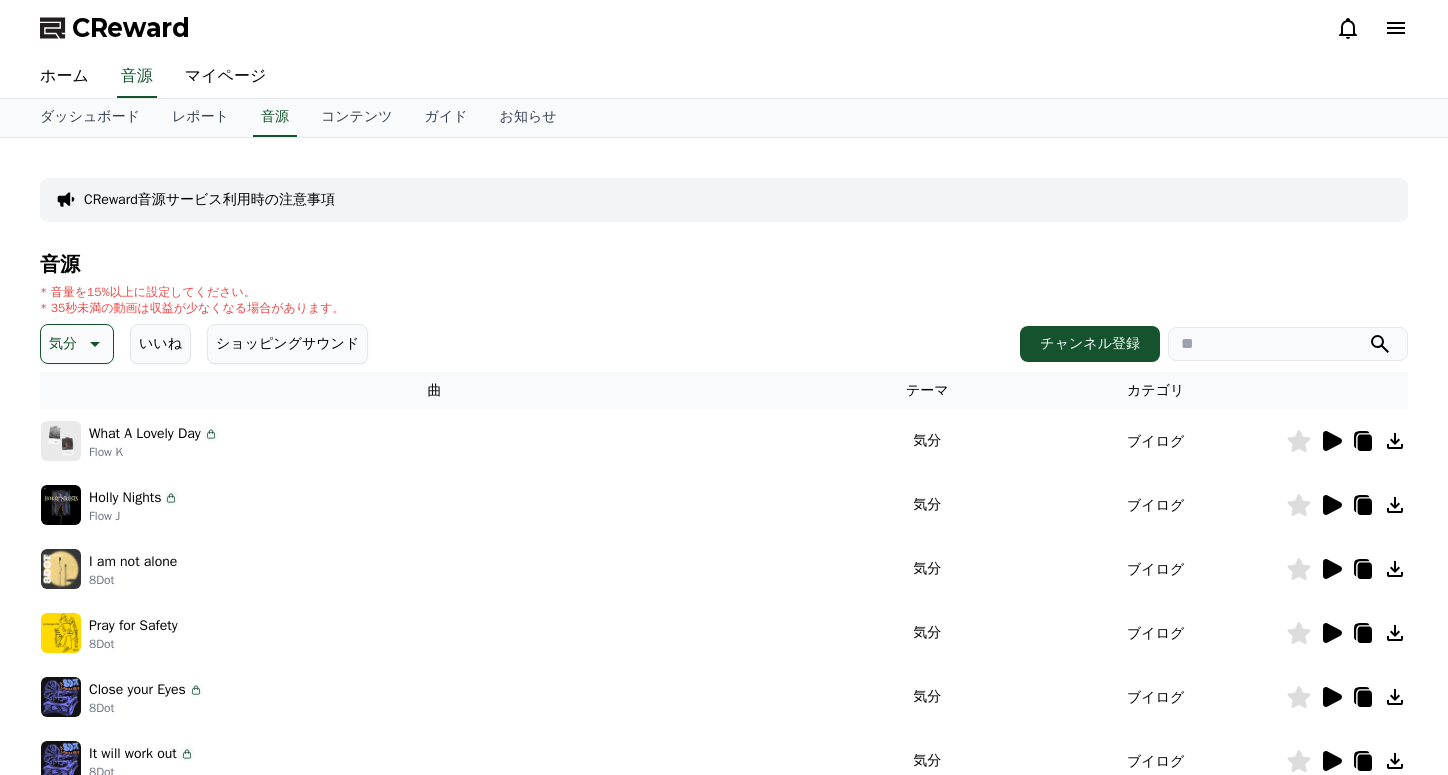 scroll, scrollTop: 0, scrollLeft: 0, axis: both 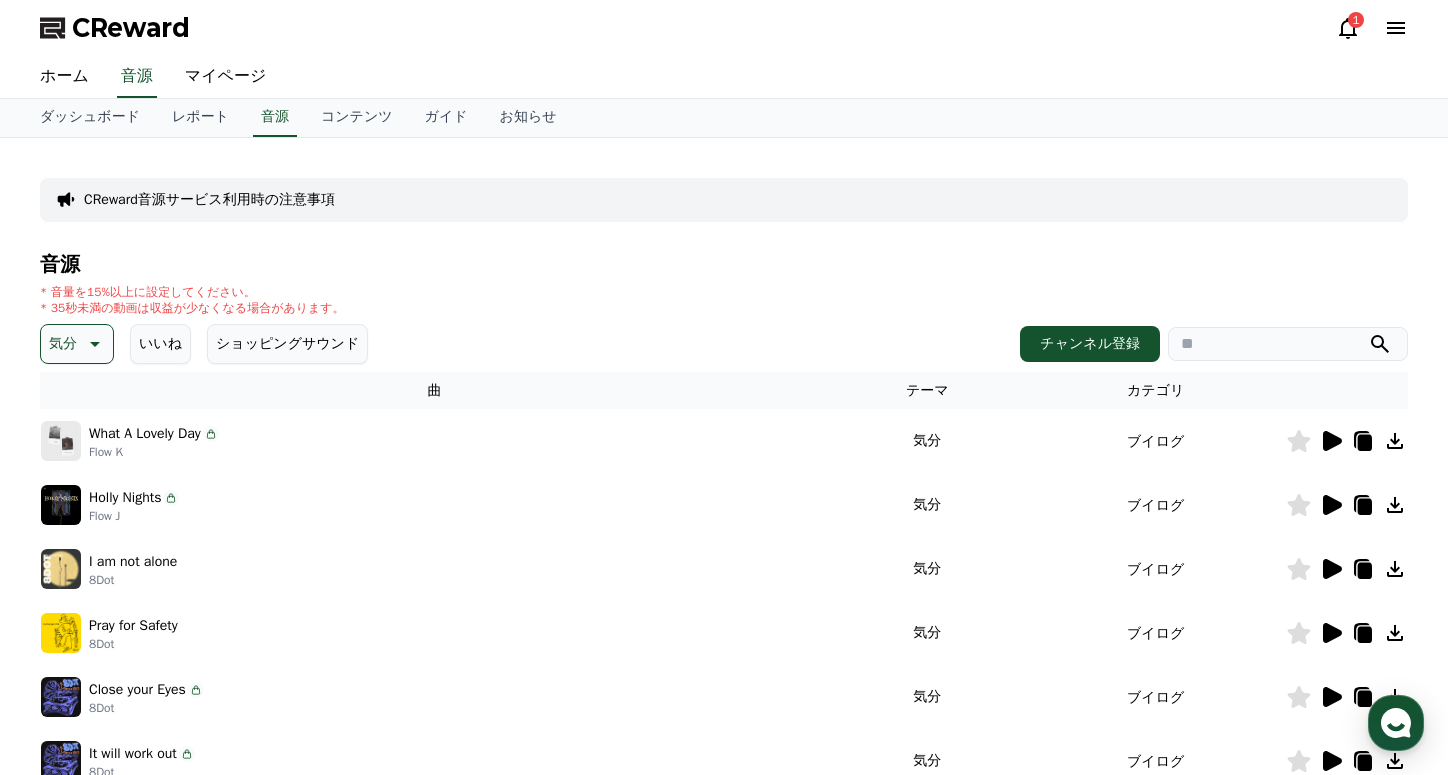 click 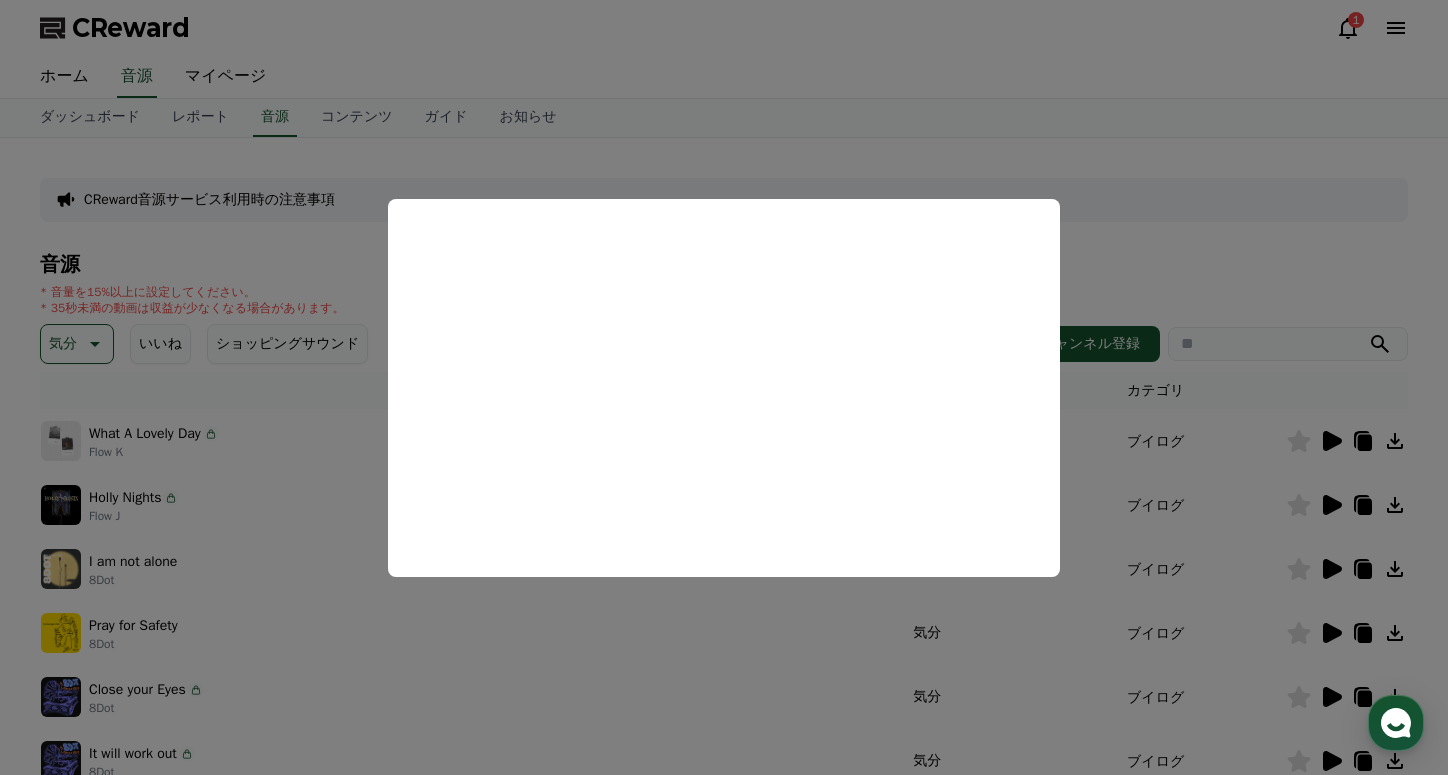 click at bounding box center [724, 387] 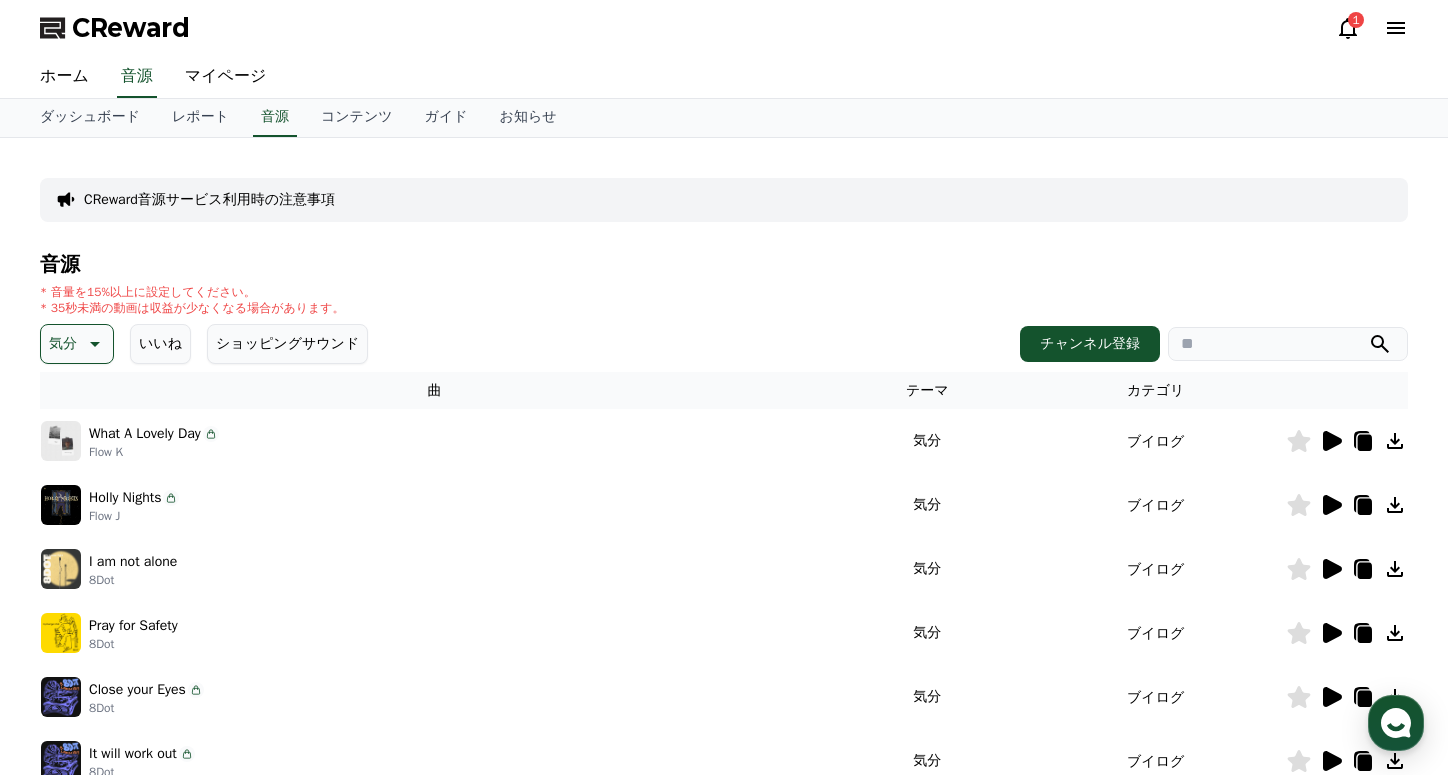 click 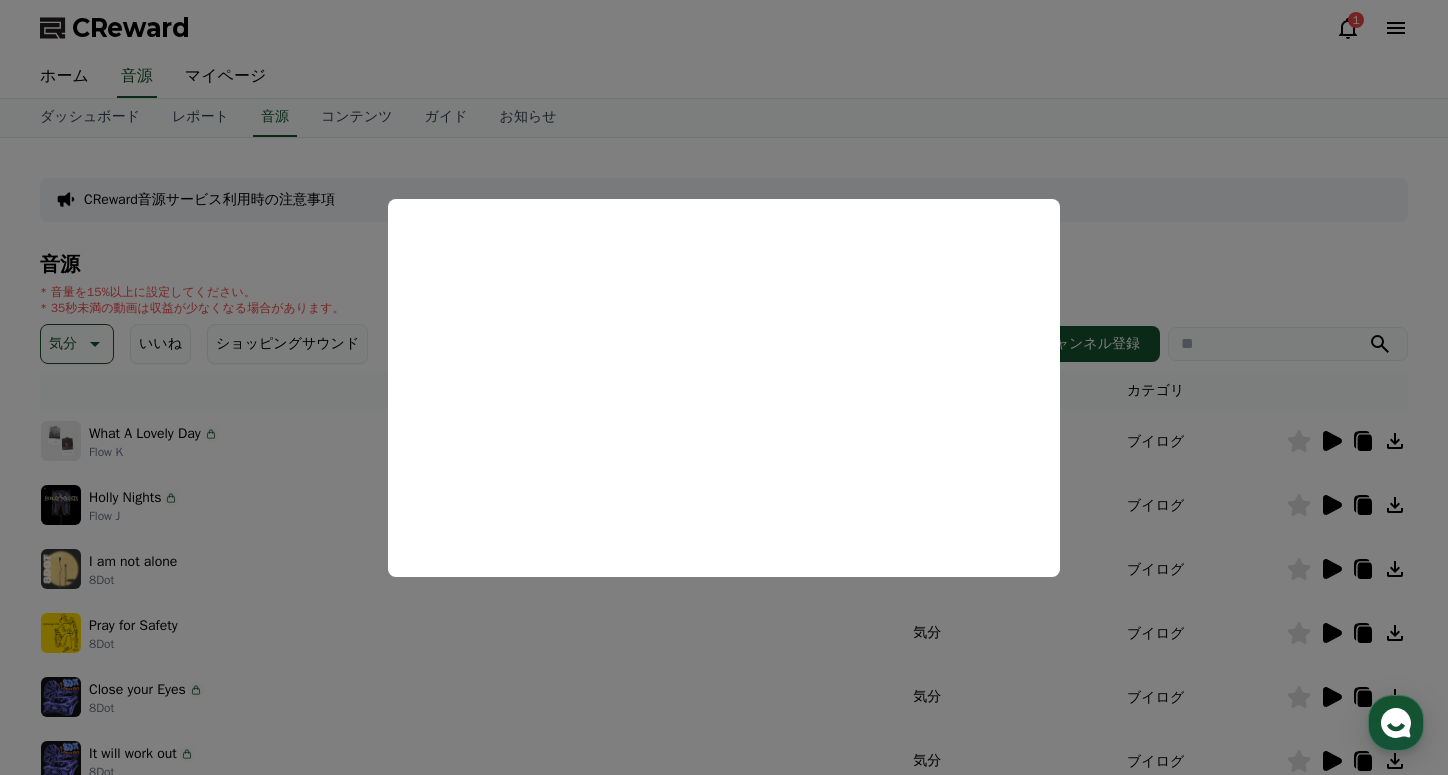 click at bounding box center (724, 387) 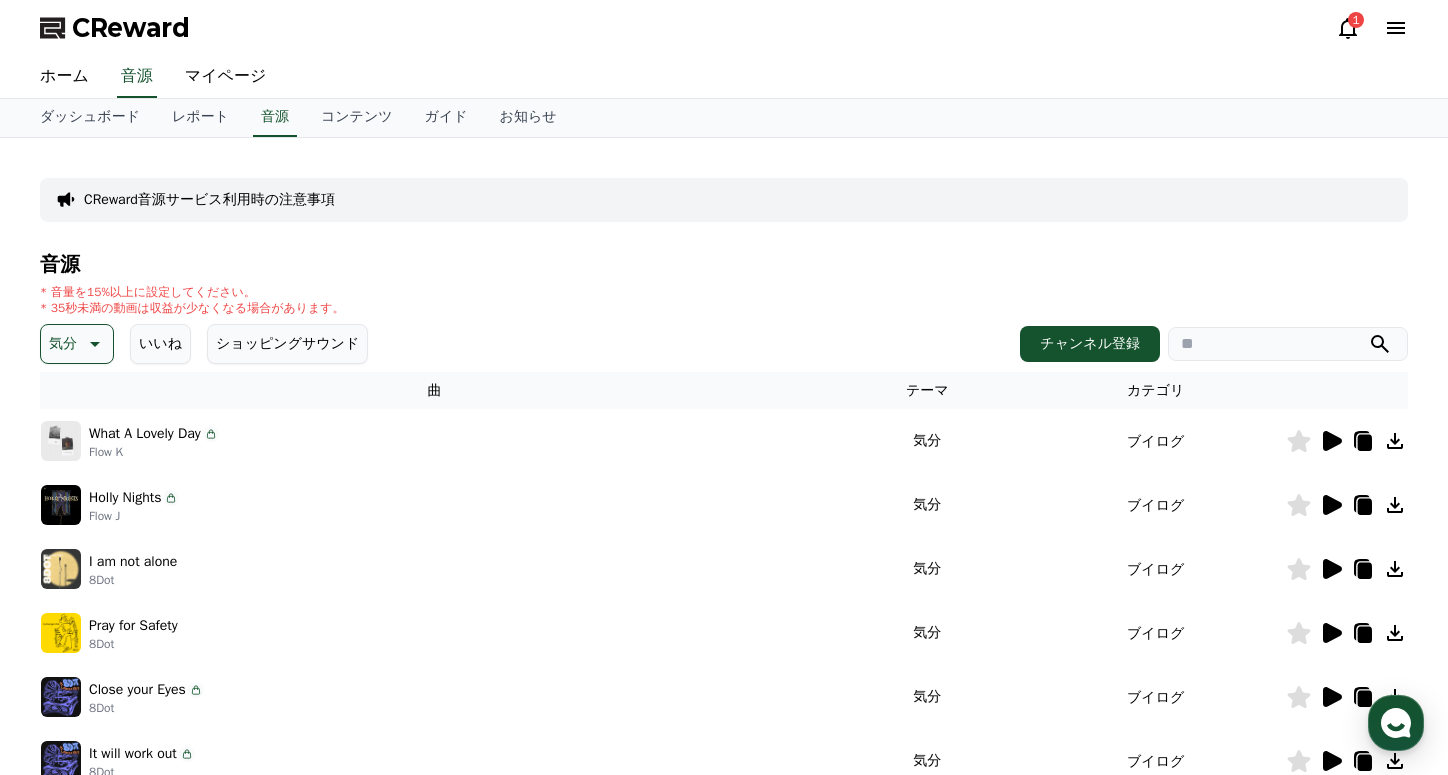 click 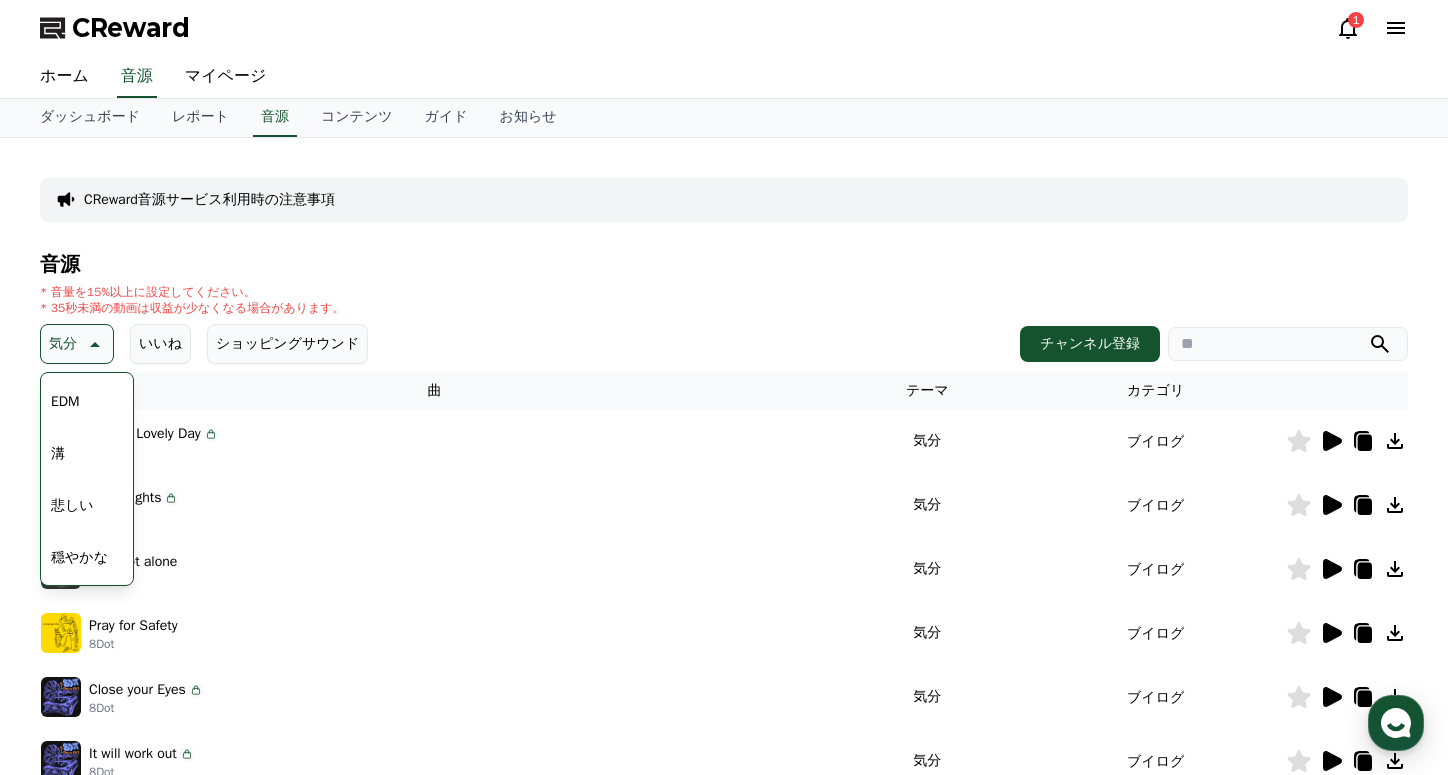 scroll, scrollTop: 667, scrollLeft: 0, axis: vertical 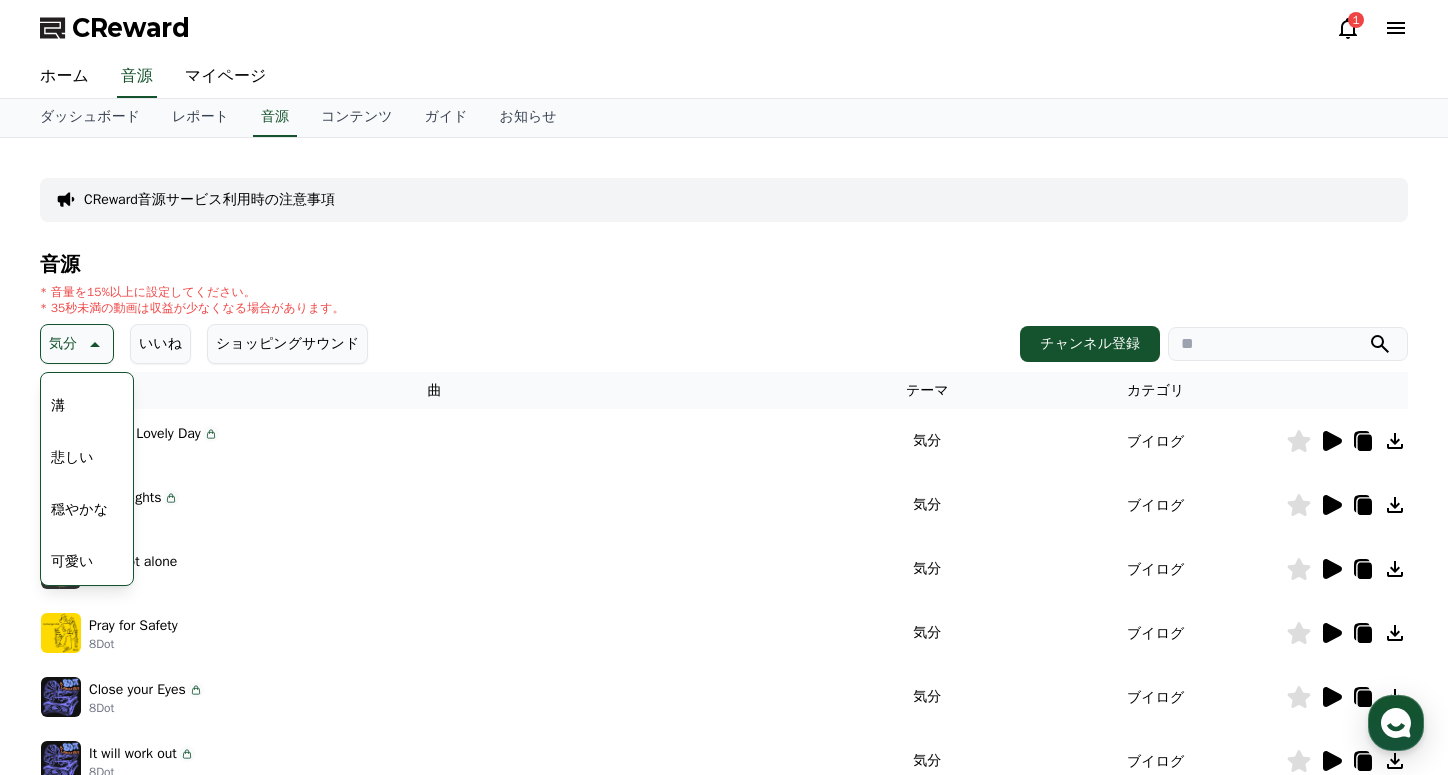 click on "穏やかな" at bounding box center (79, 510) 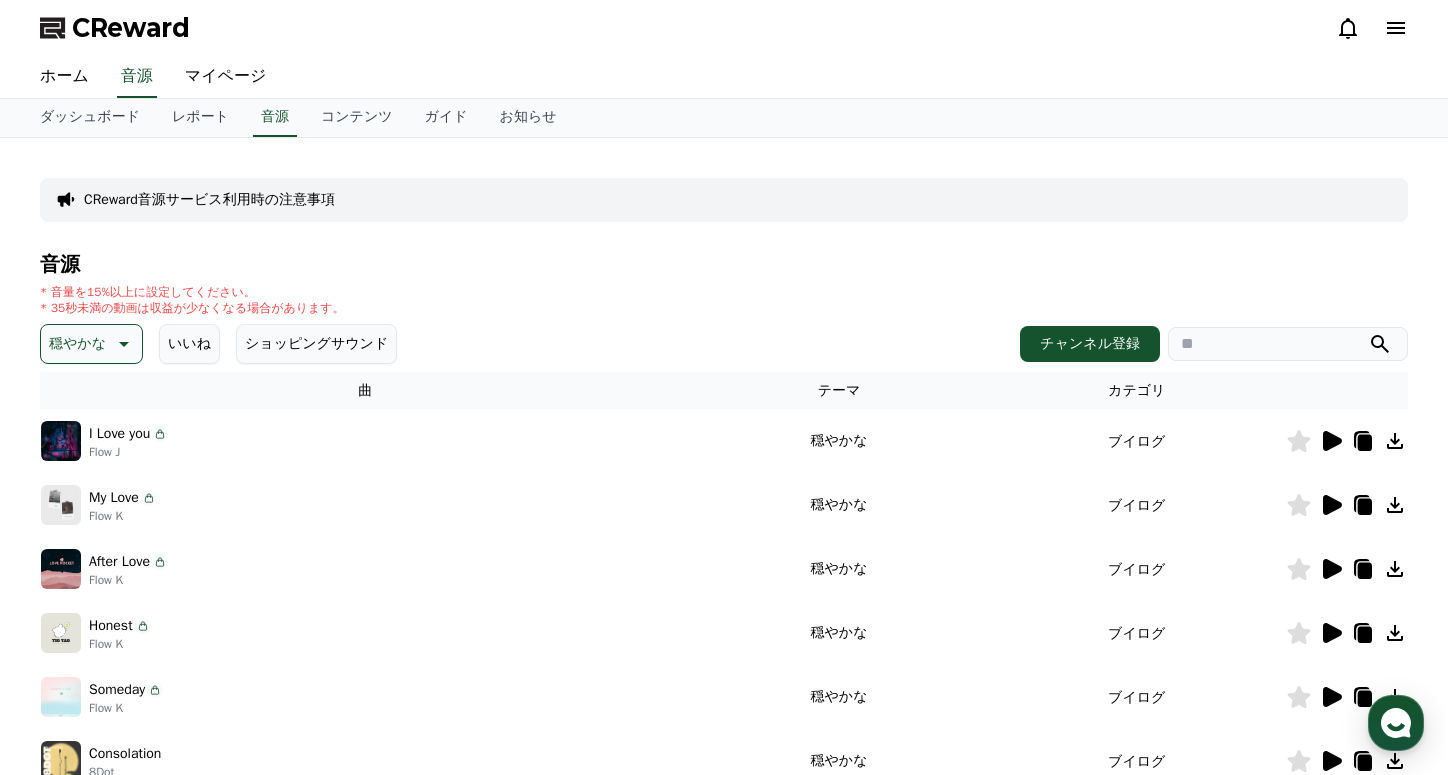 scroll, scrollTop: 0, scrollLeft: 0, axis: both 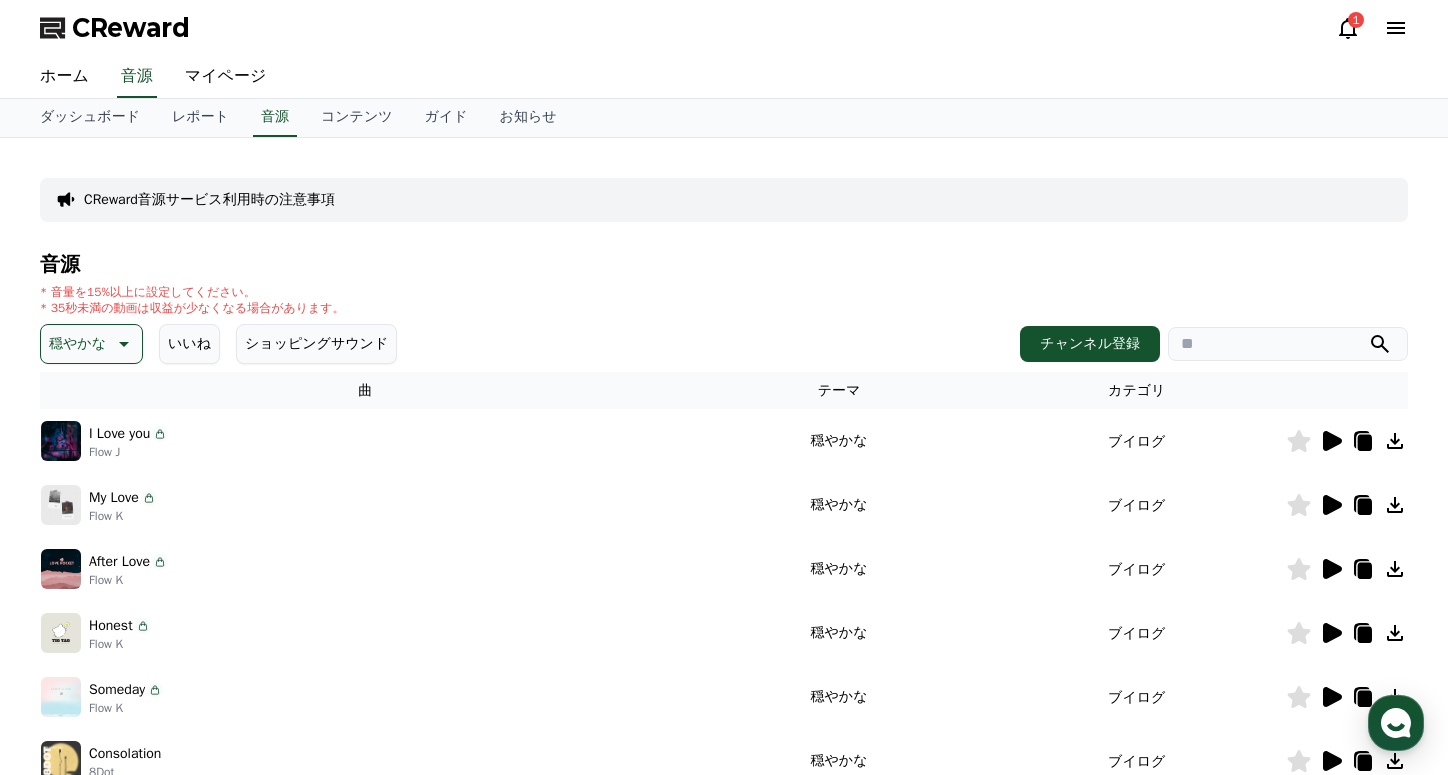 click 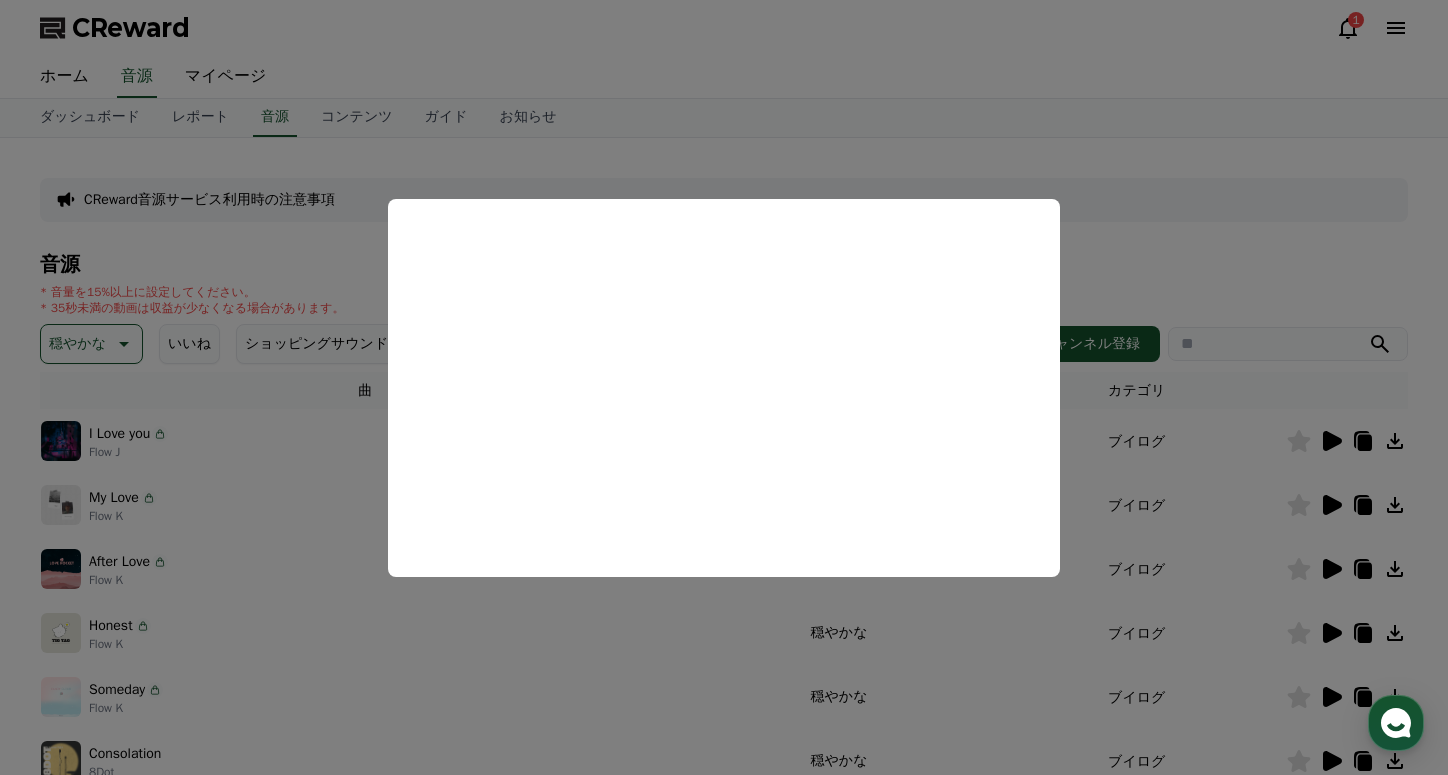click at bounding box center [724, 387] 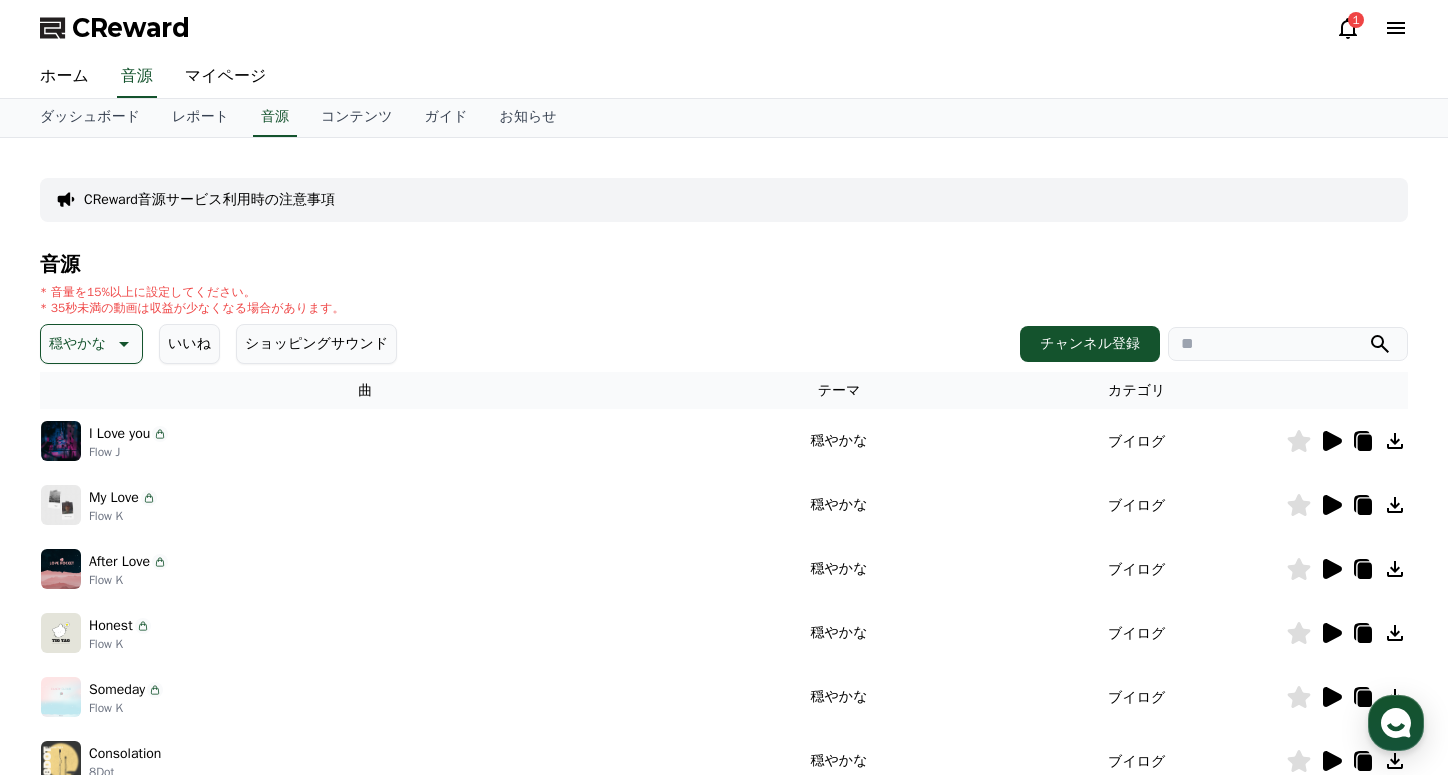 click 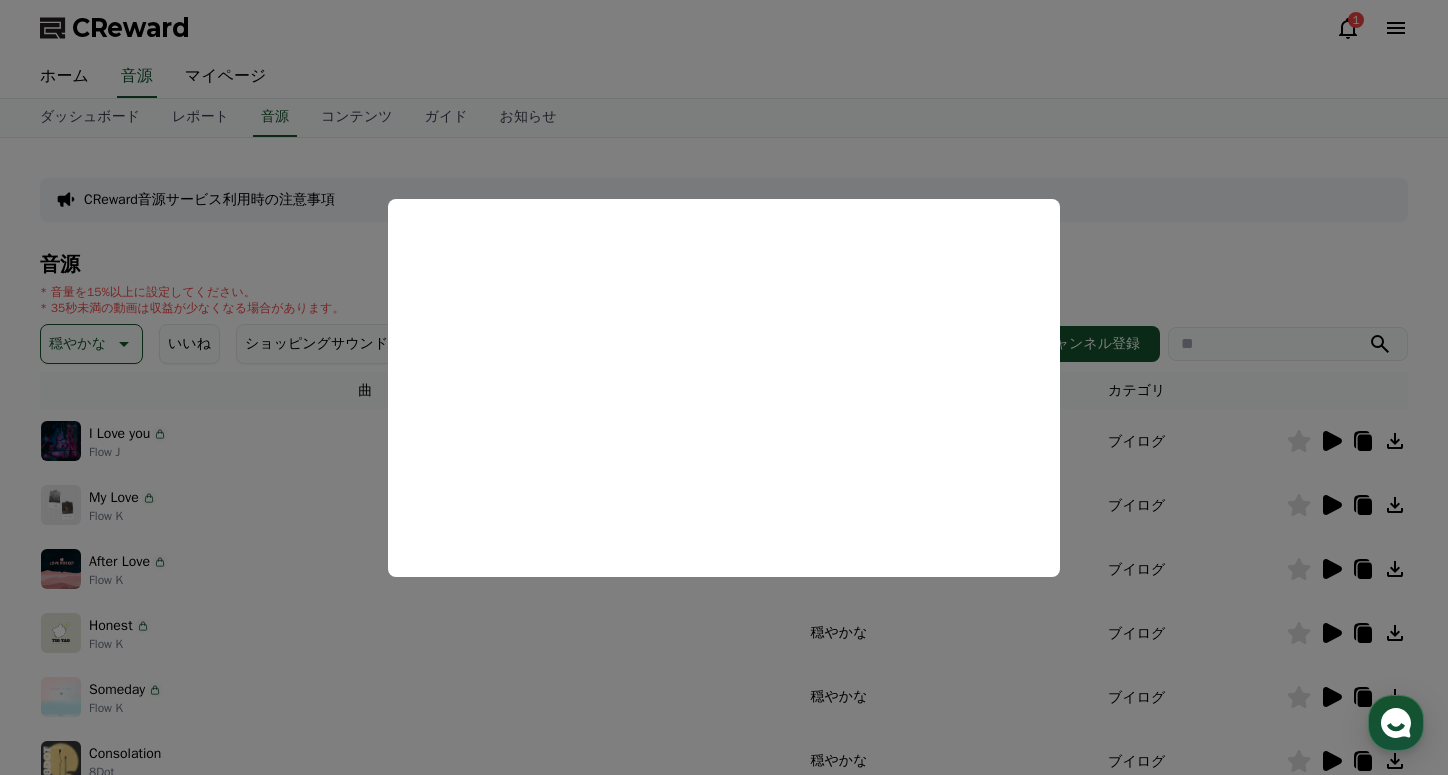 click at bounding box center (724, 387) 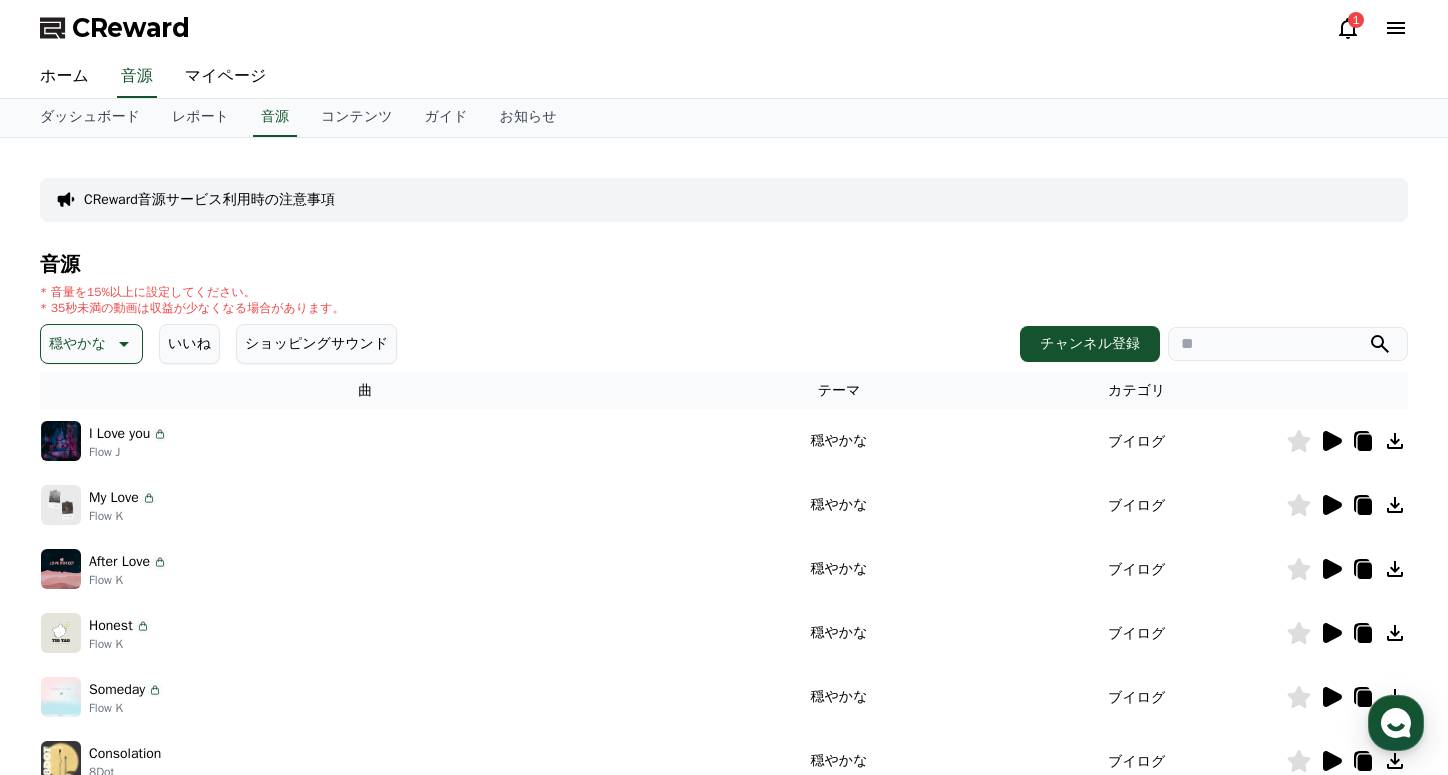 click 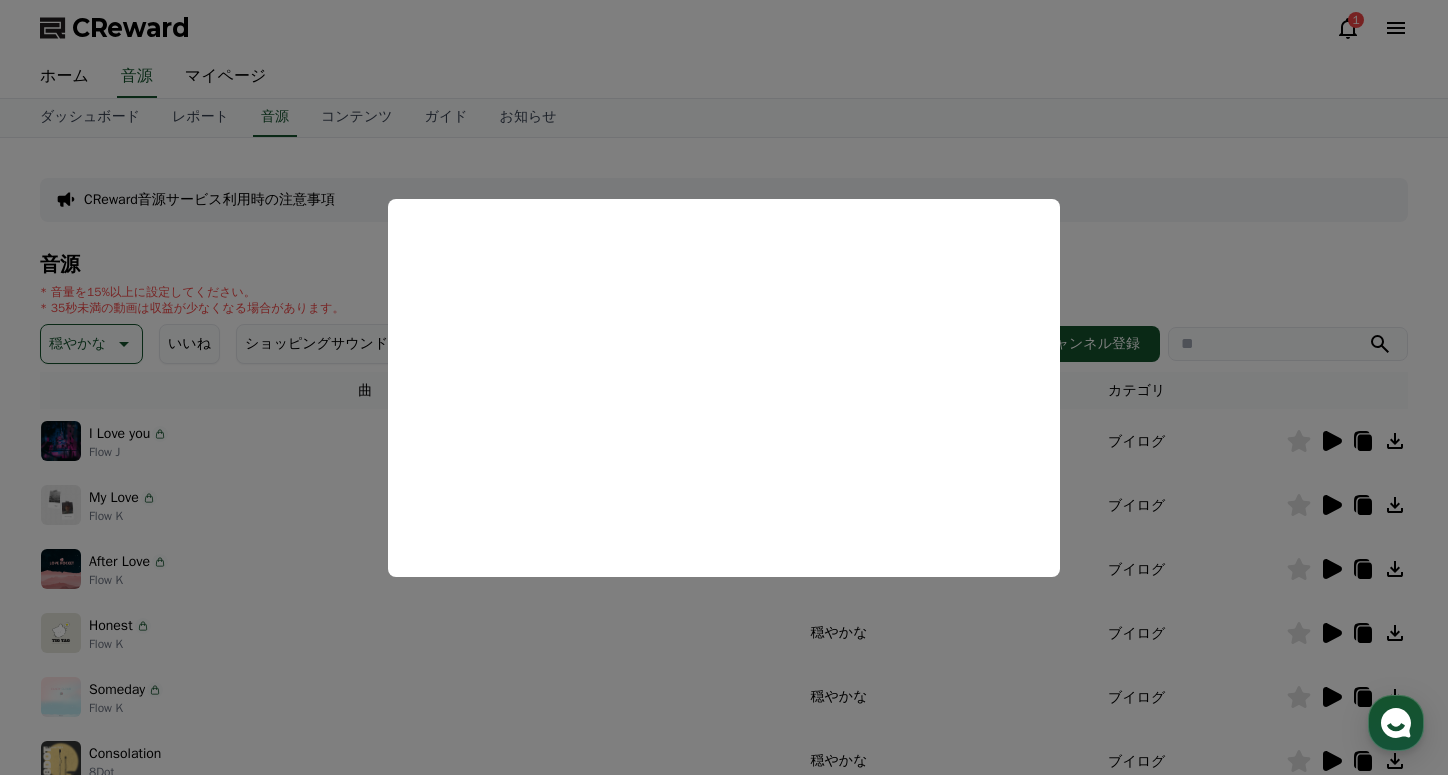 click at bounding box center (724, 387) 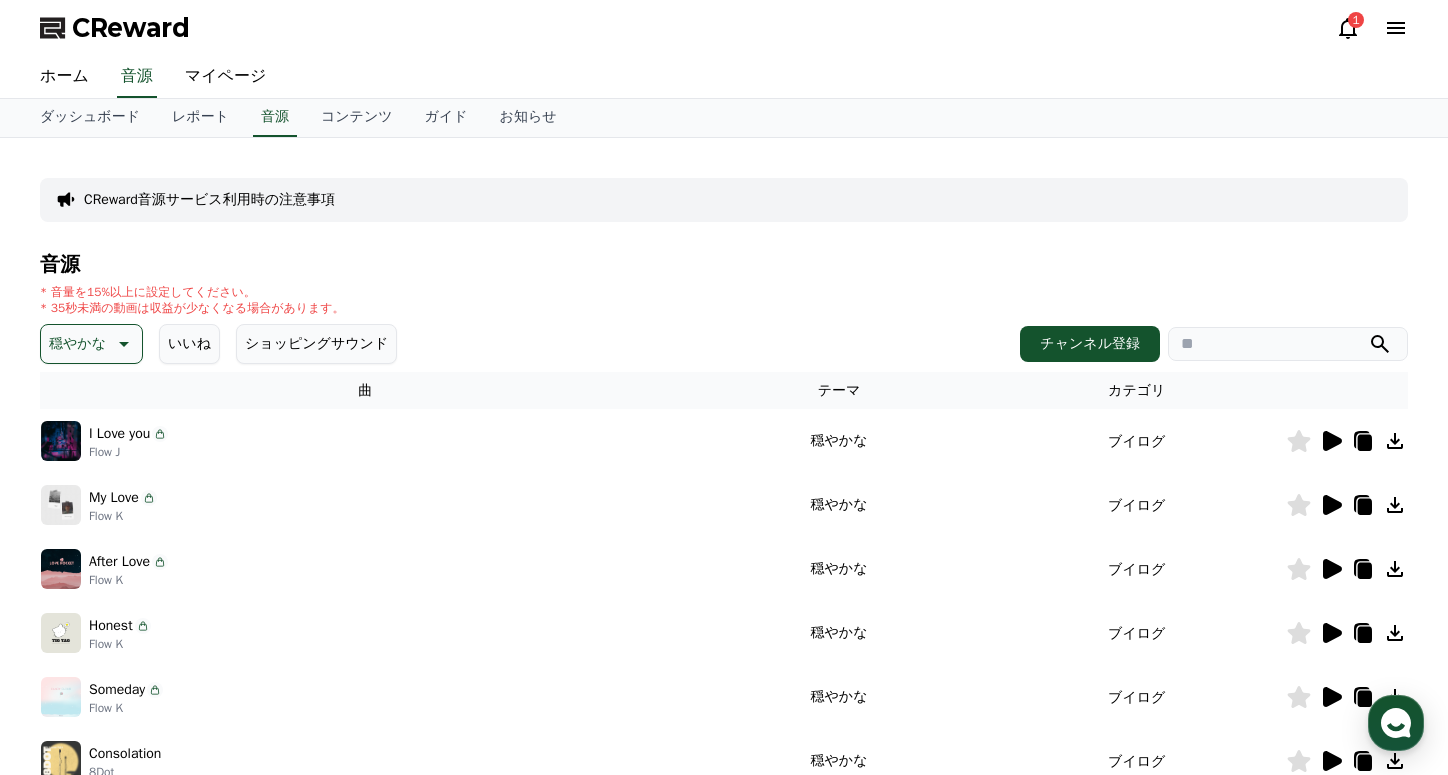 click 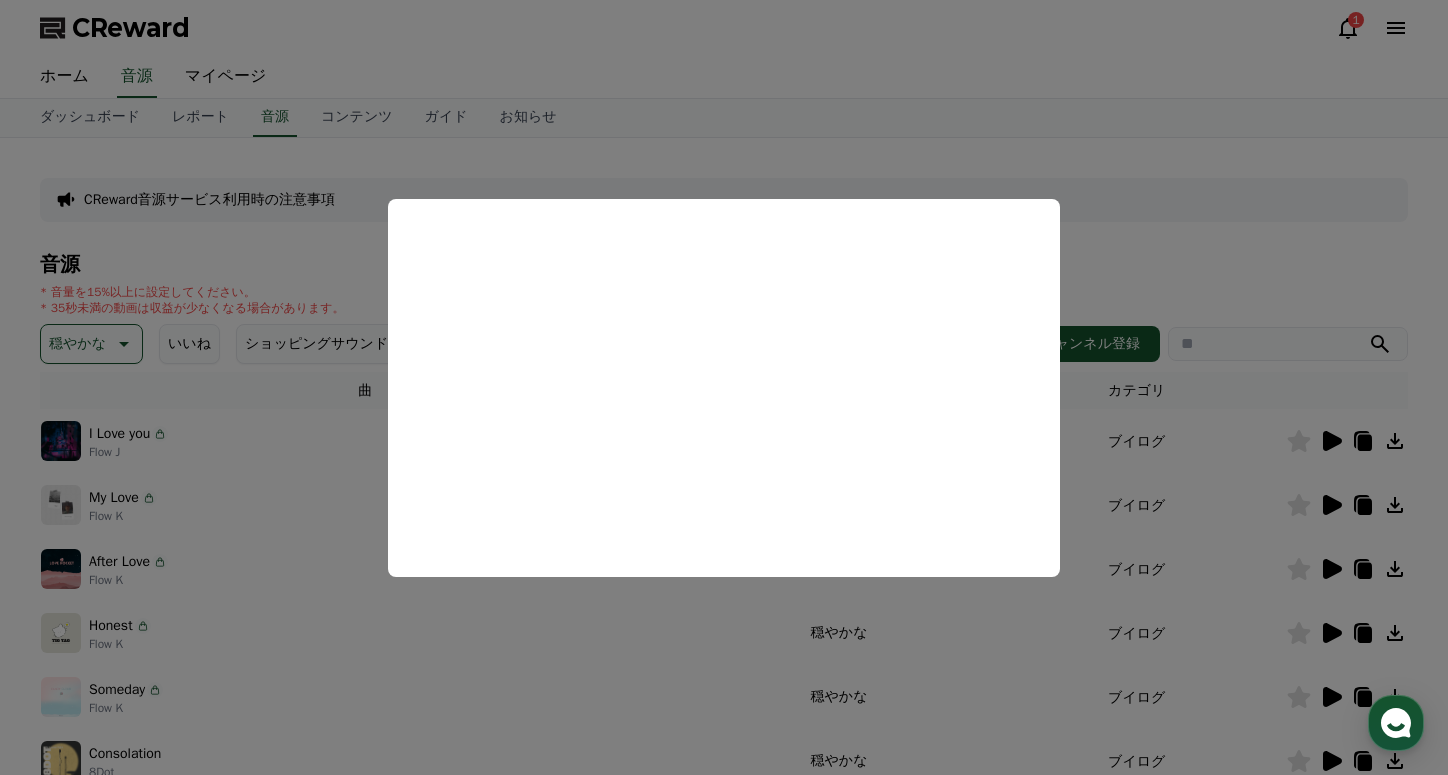 click at bounding box center [724, 387] 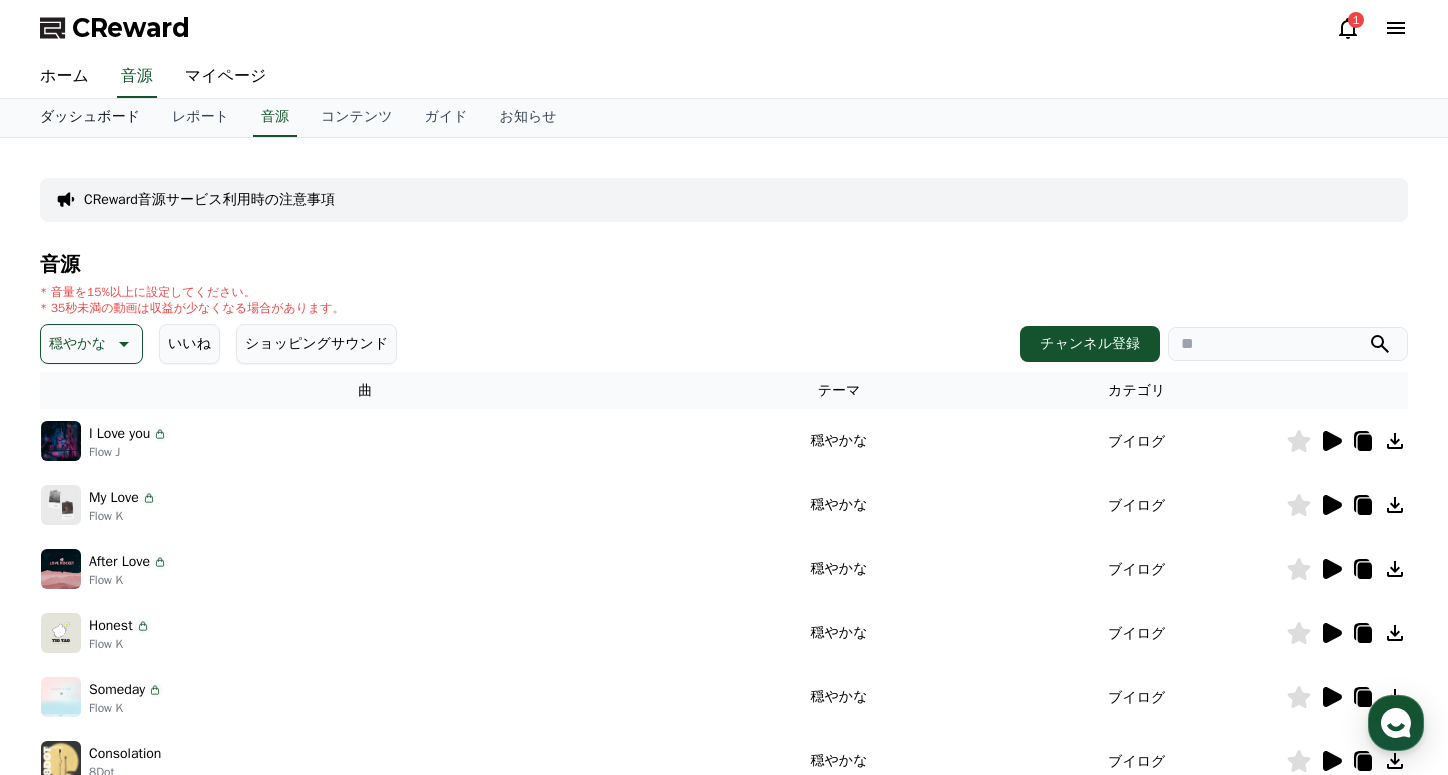 click on "ダッシュボード" at bounding box center (90, 118) 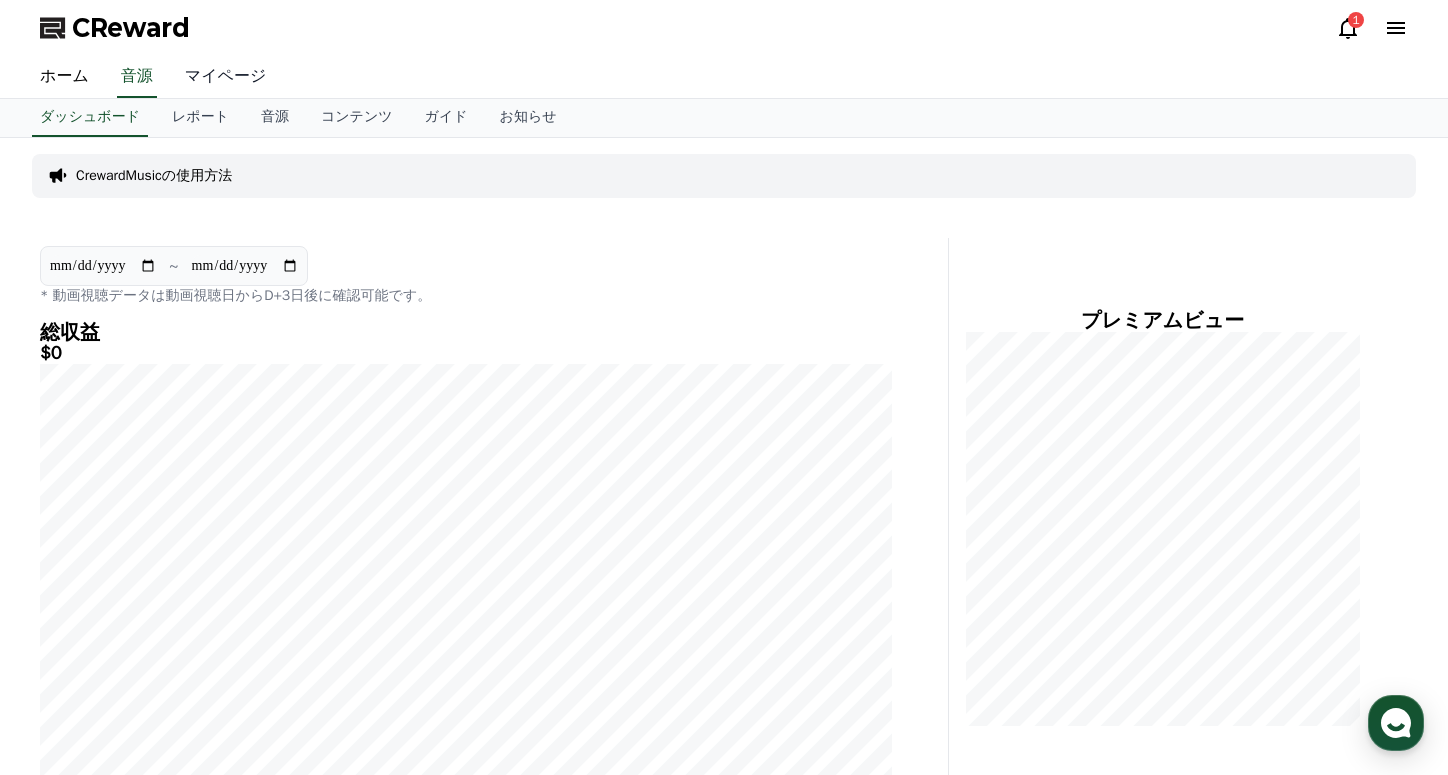 click on "マイページ" at bounding box center (226, 77) 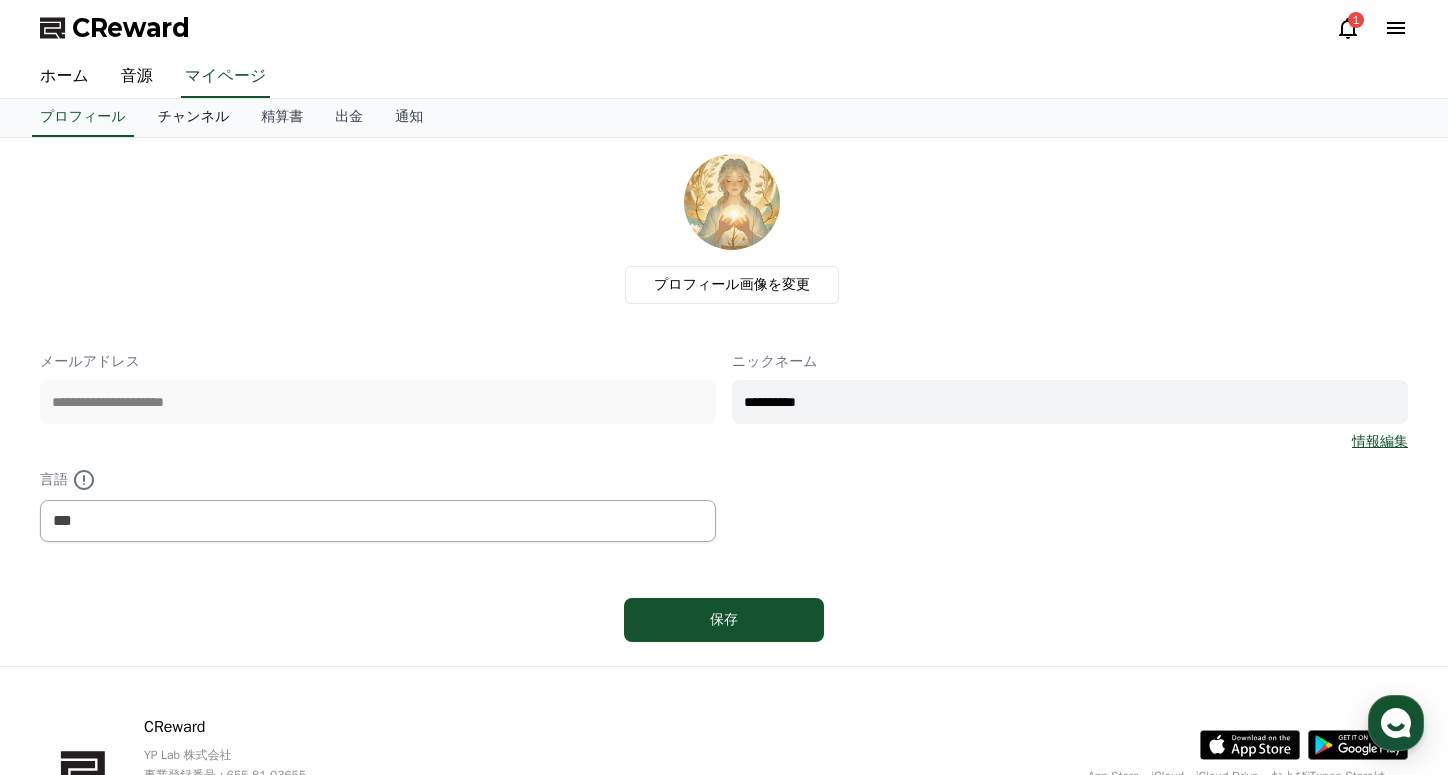 click on "チャンネル" at bounding box center (194, 118) 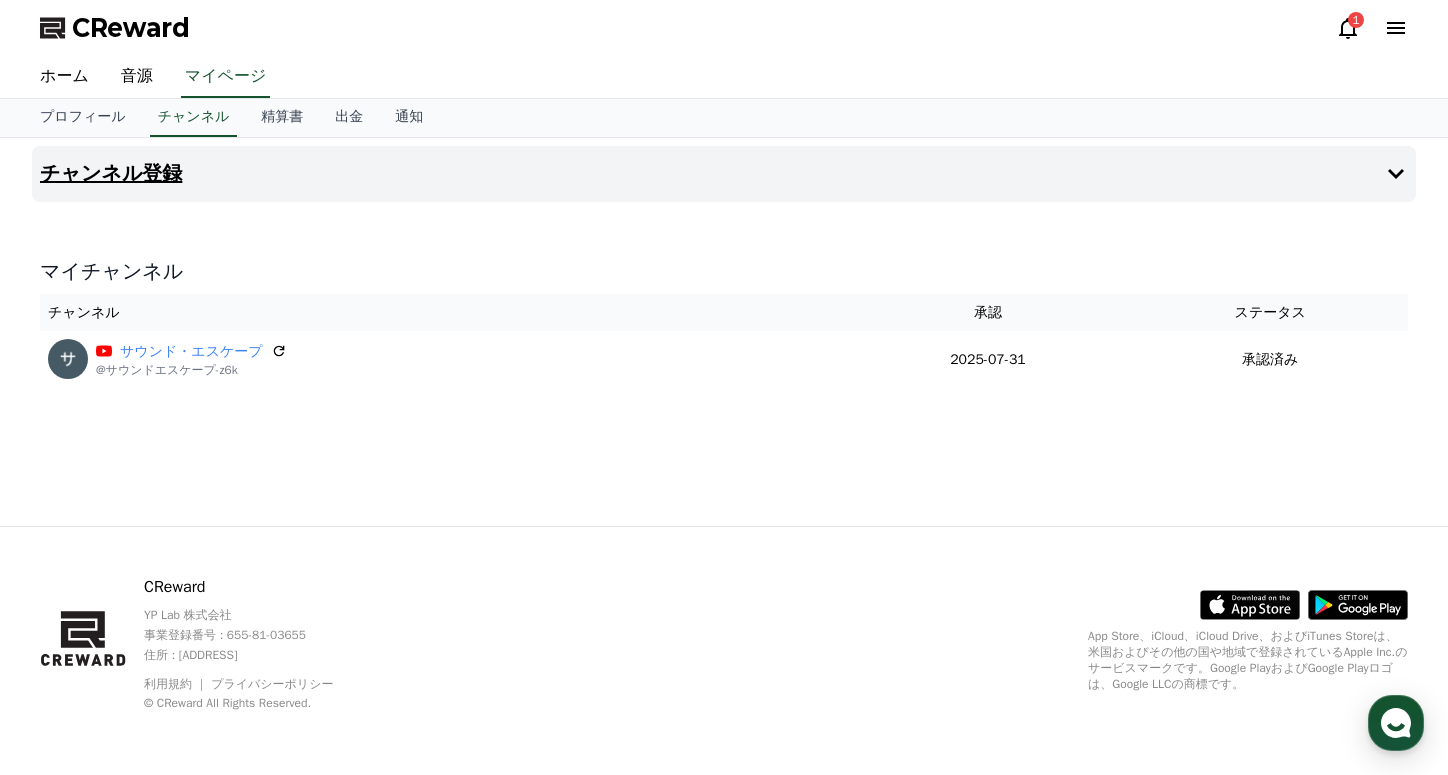 click on "チャンネル登録" at bounding box center [111, 174] 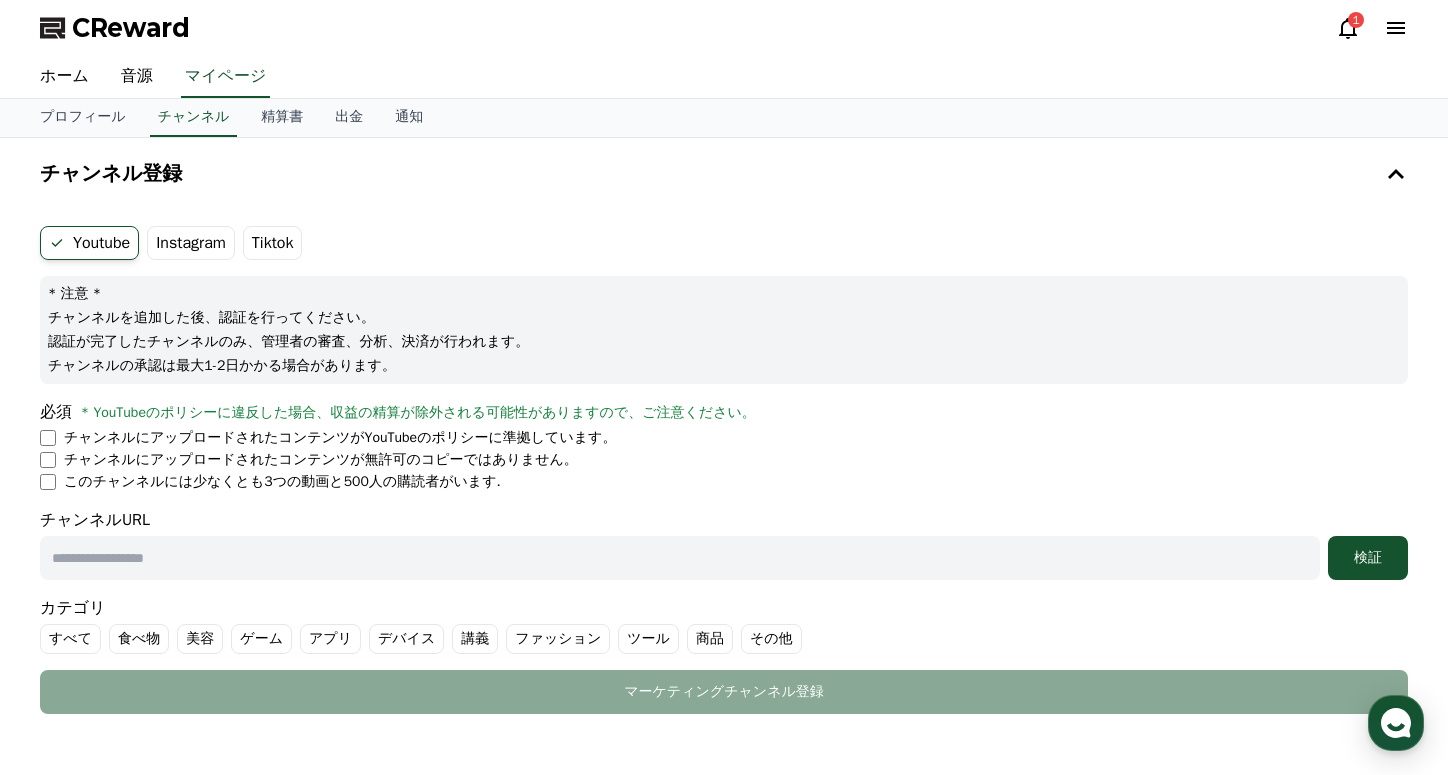 click on "Instagram" at bounding box center [191, 243] 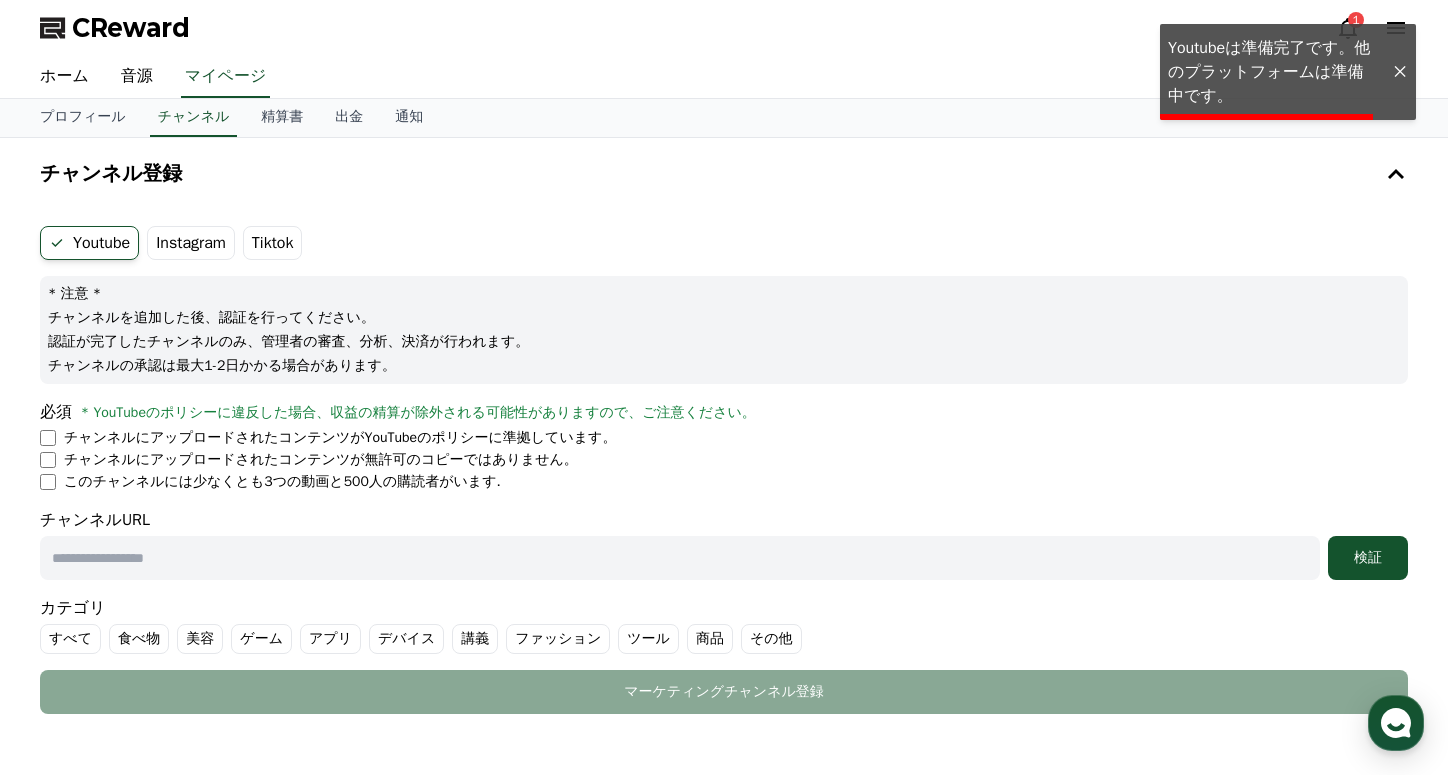 click on "Youtube    Instagram    Tiktok" at bounding box center (724, 243) 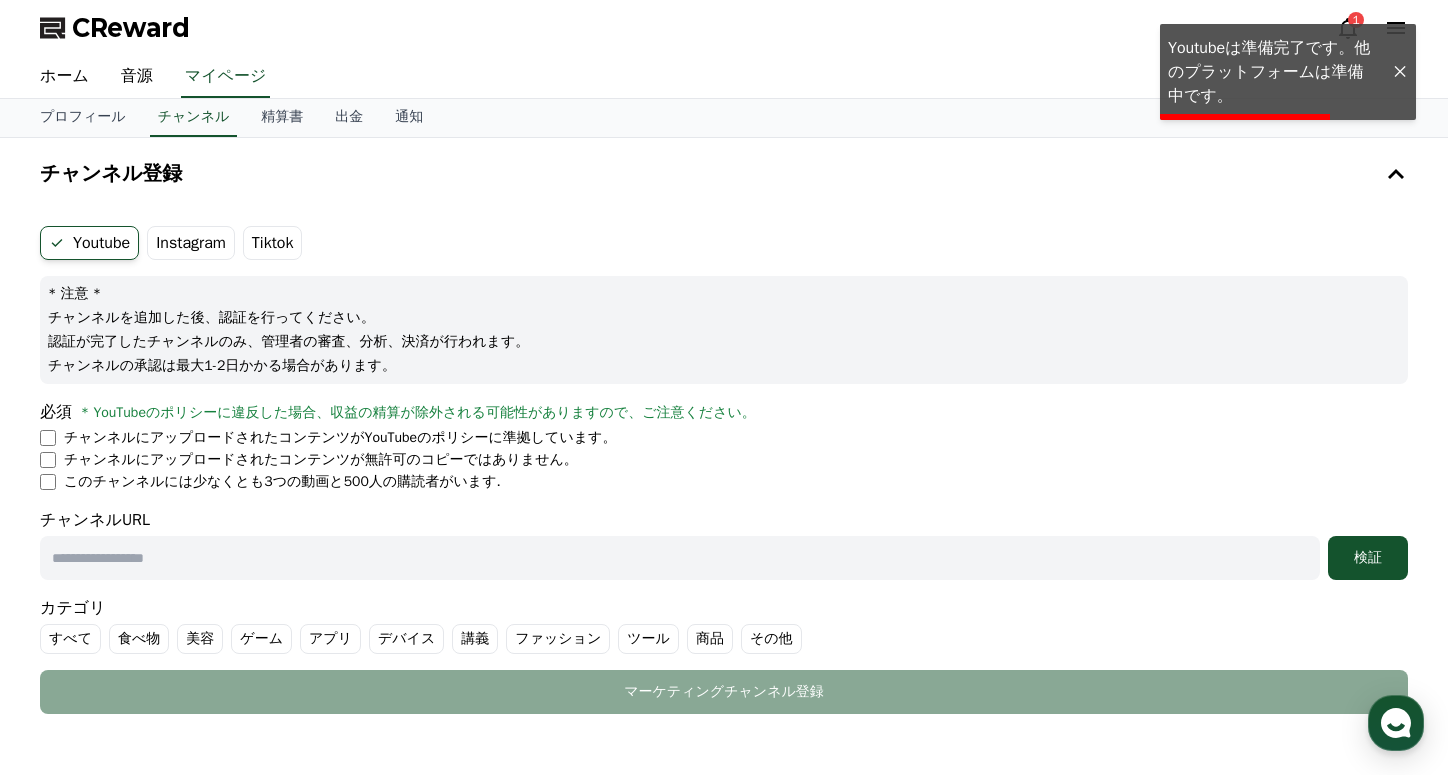 click on "Tiktok" at bounding box center (273, 243) 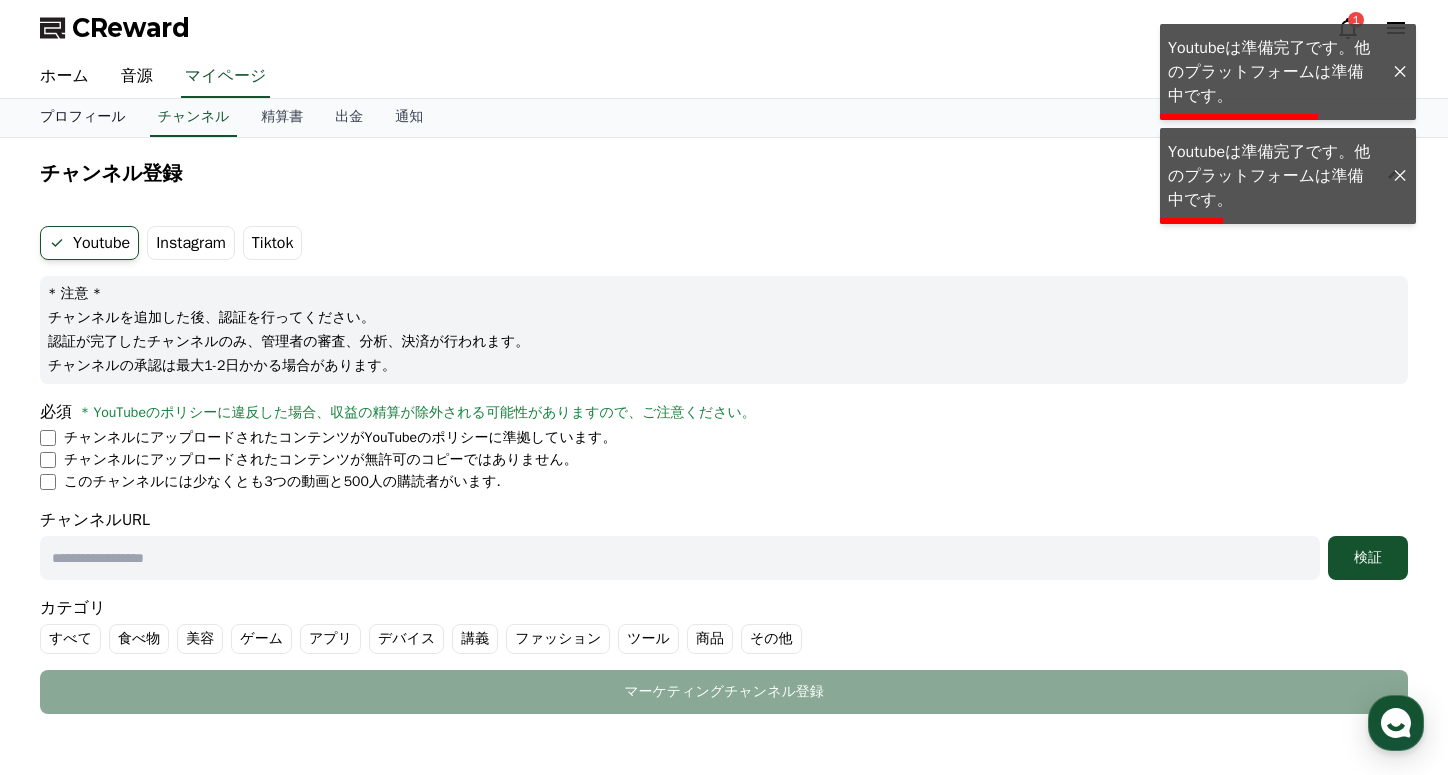 click on "プロフィール" at bounding box center (83, 118) 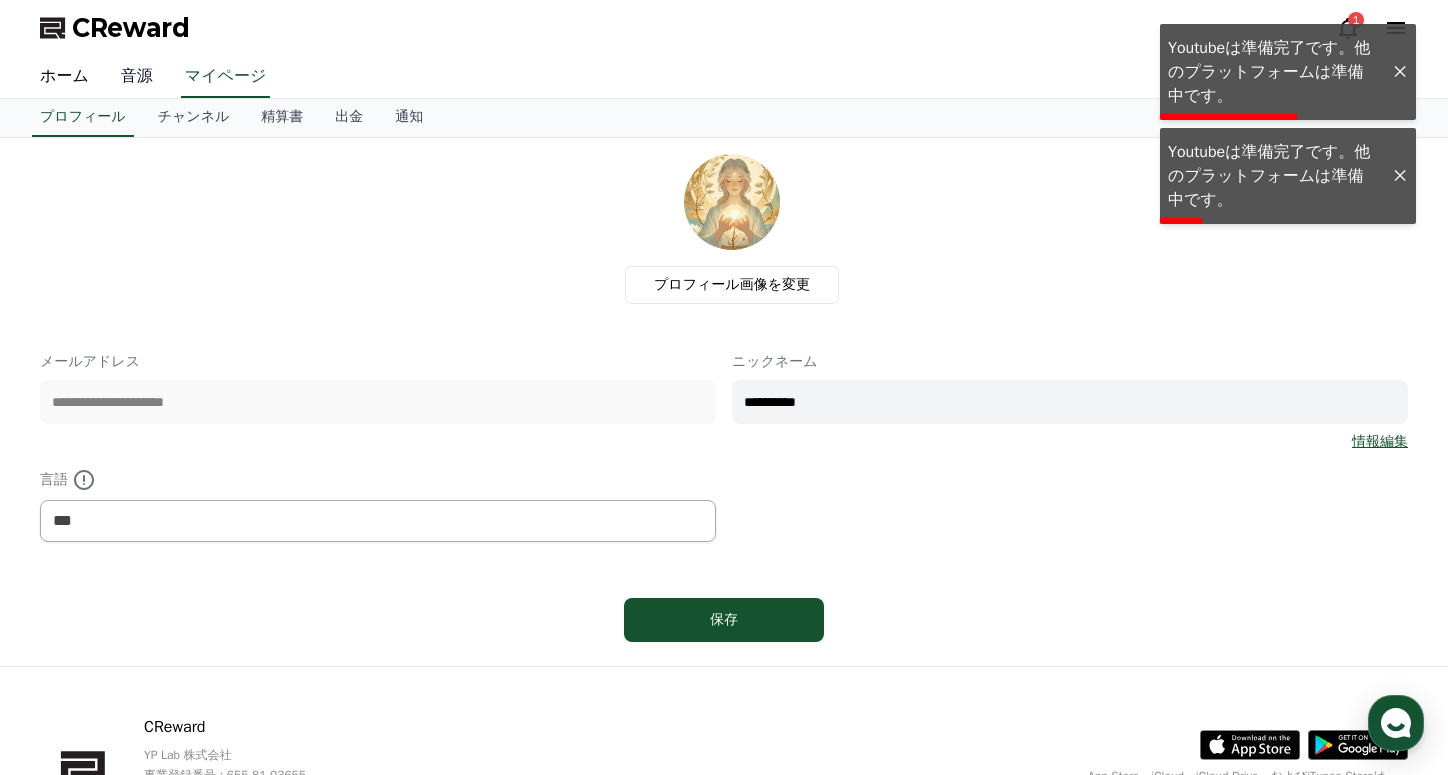 click on "音源" at bounding box center (137, 77) 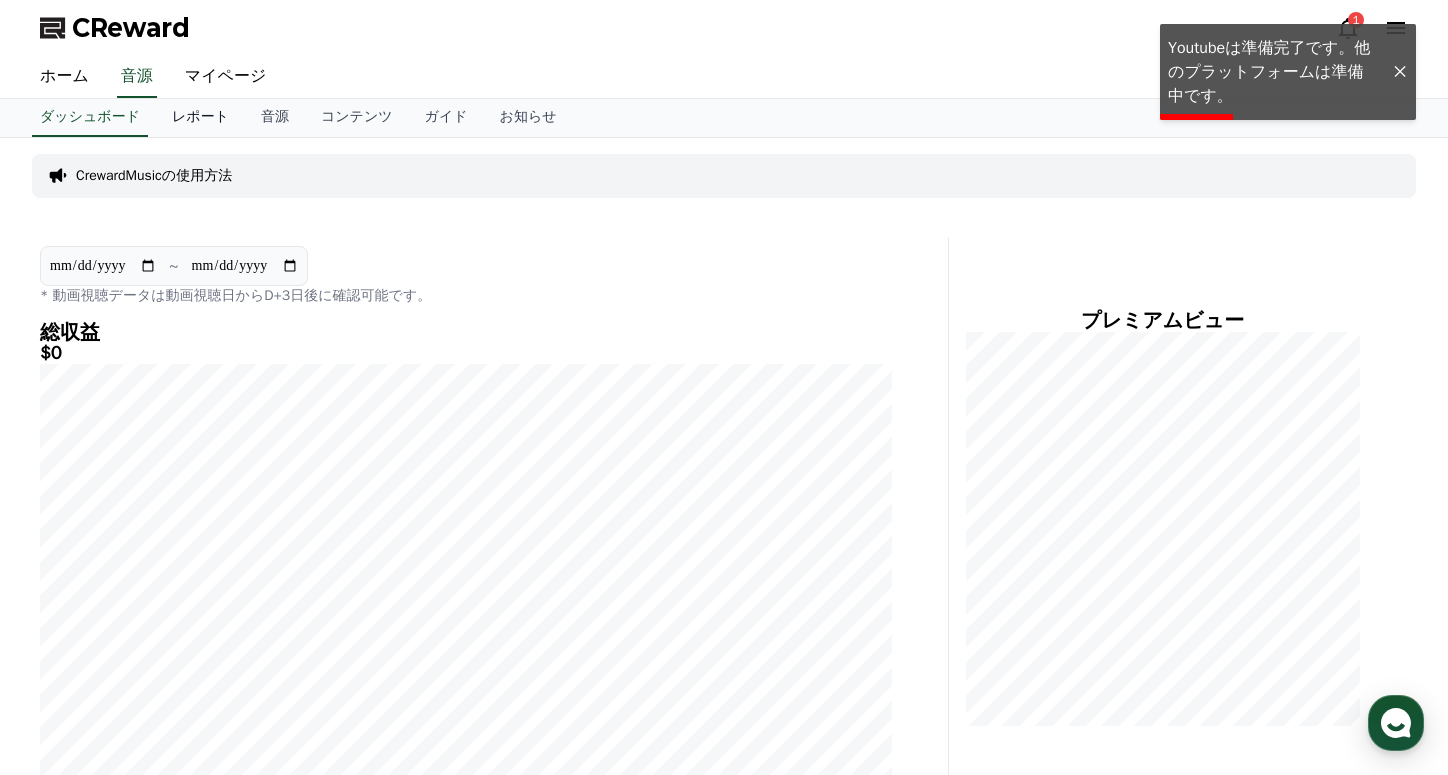 click on "レポート" at bounding box center [200, 118] 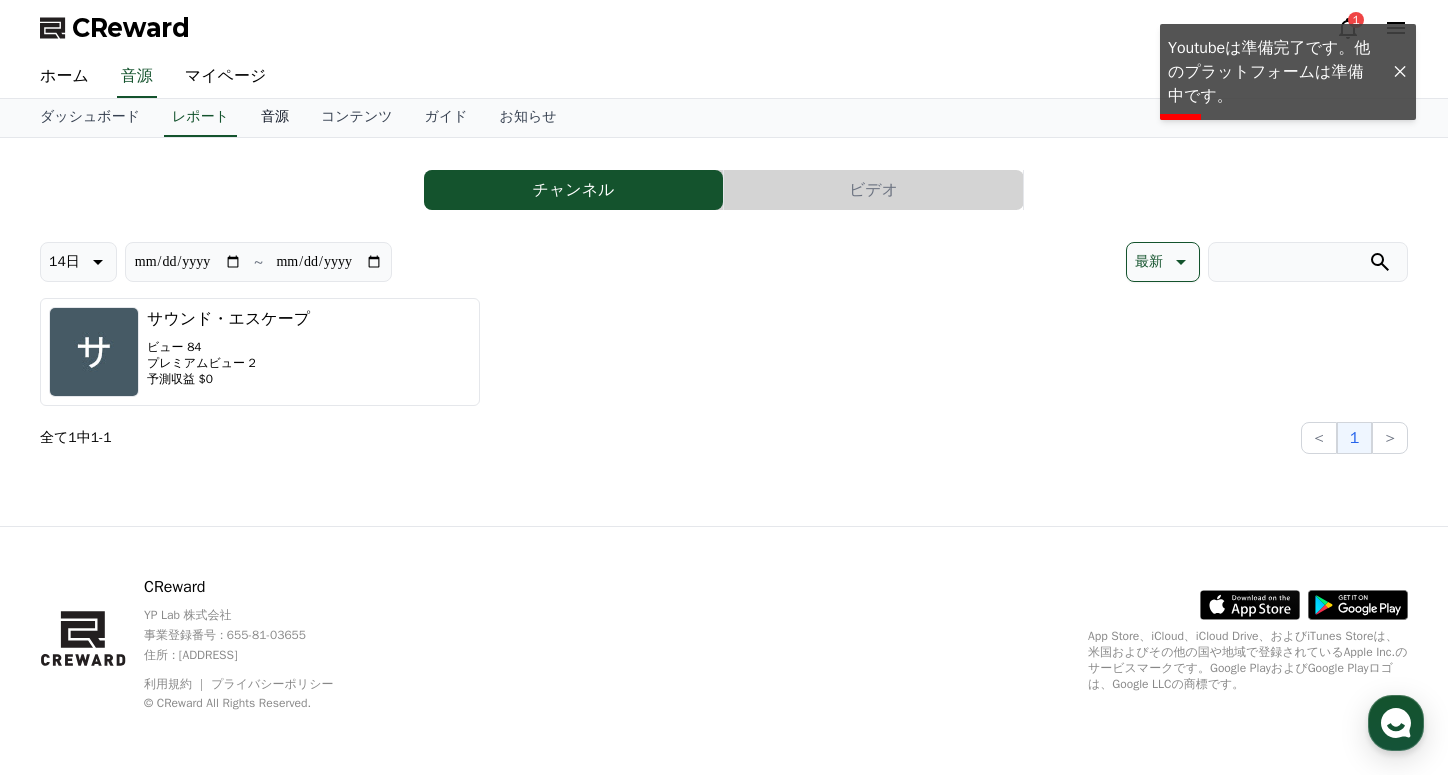 click on "音源" at bounding box center [275, 118] 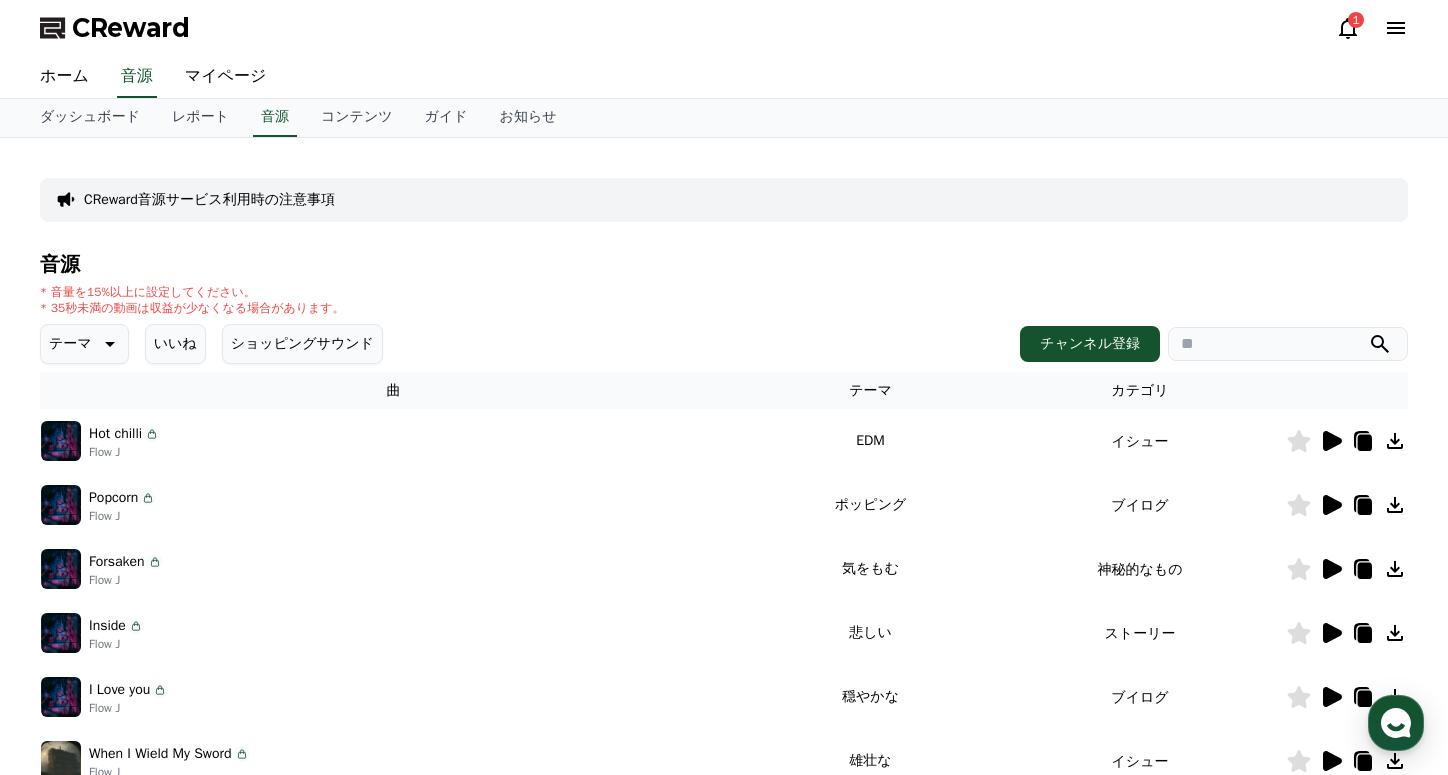 click 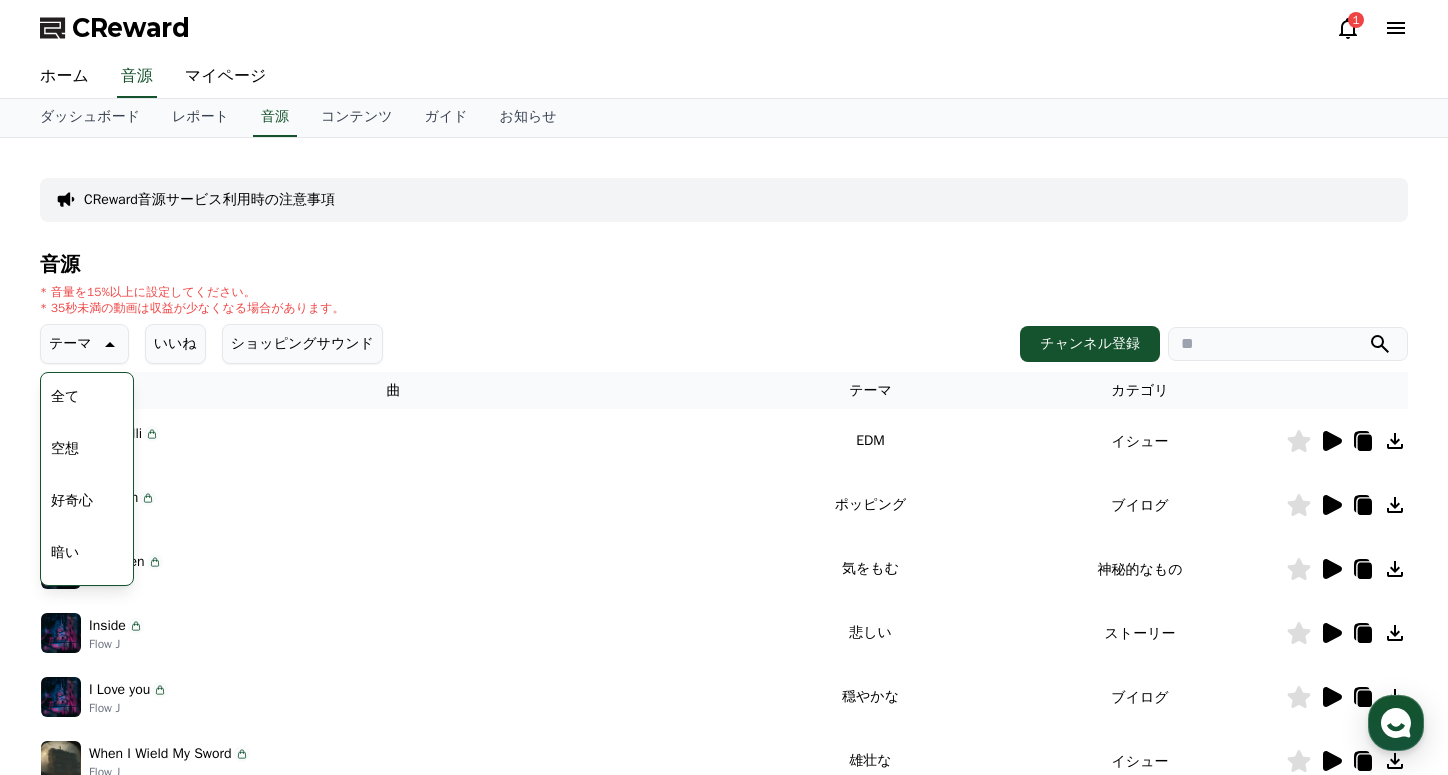 click on "空想" at bounding box center (65, 449) 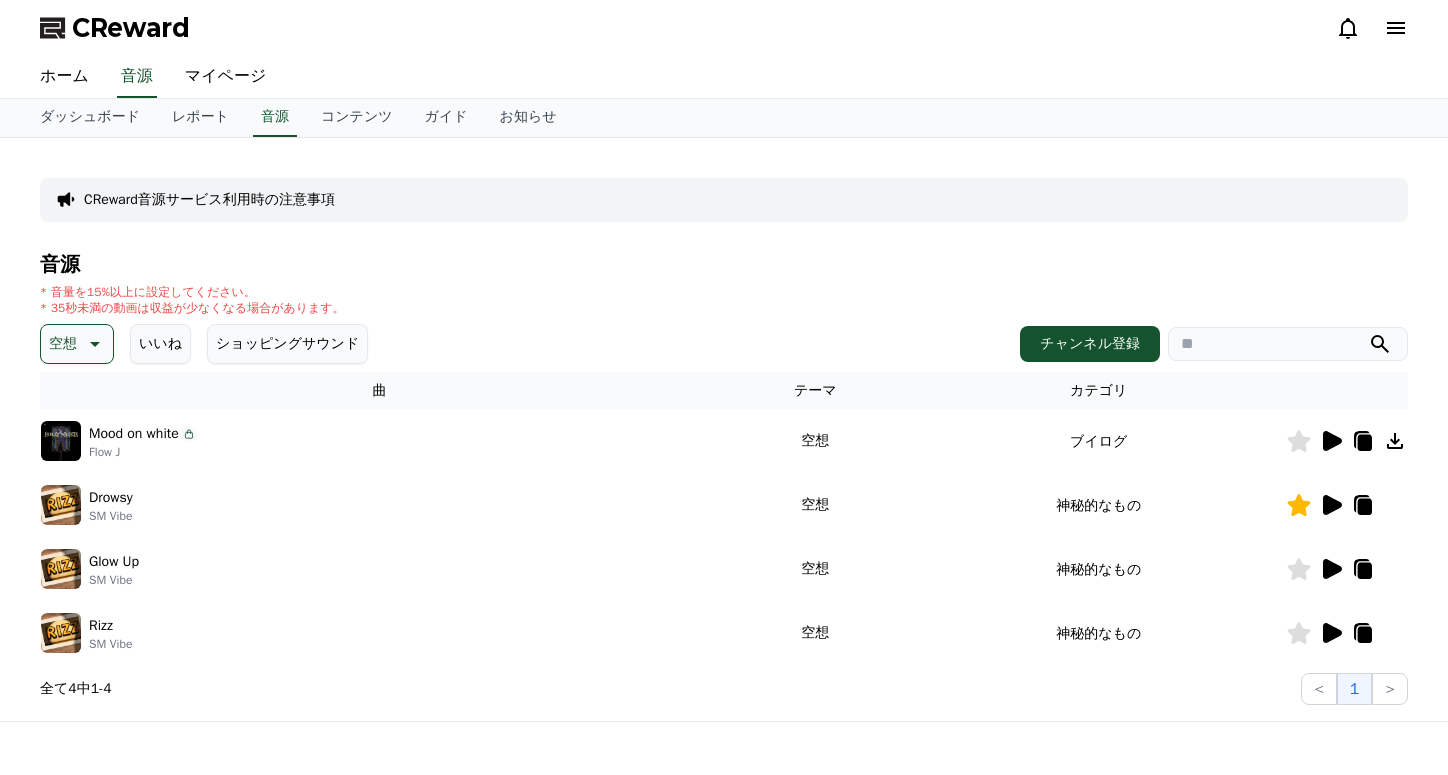 scroll, scrollTop: 0, scrollLeft: 0, axis: both 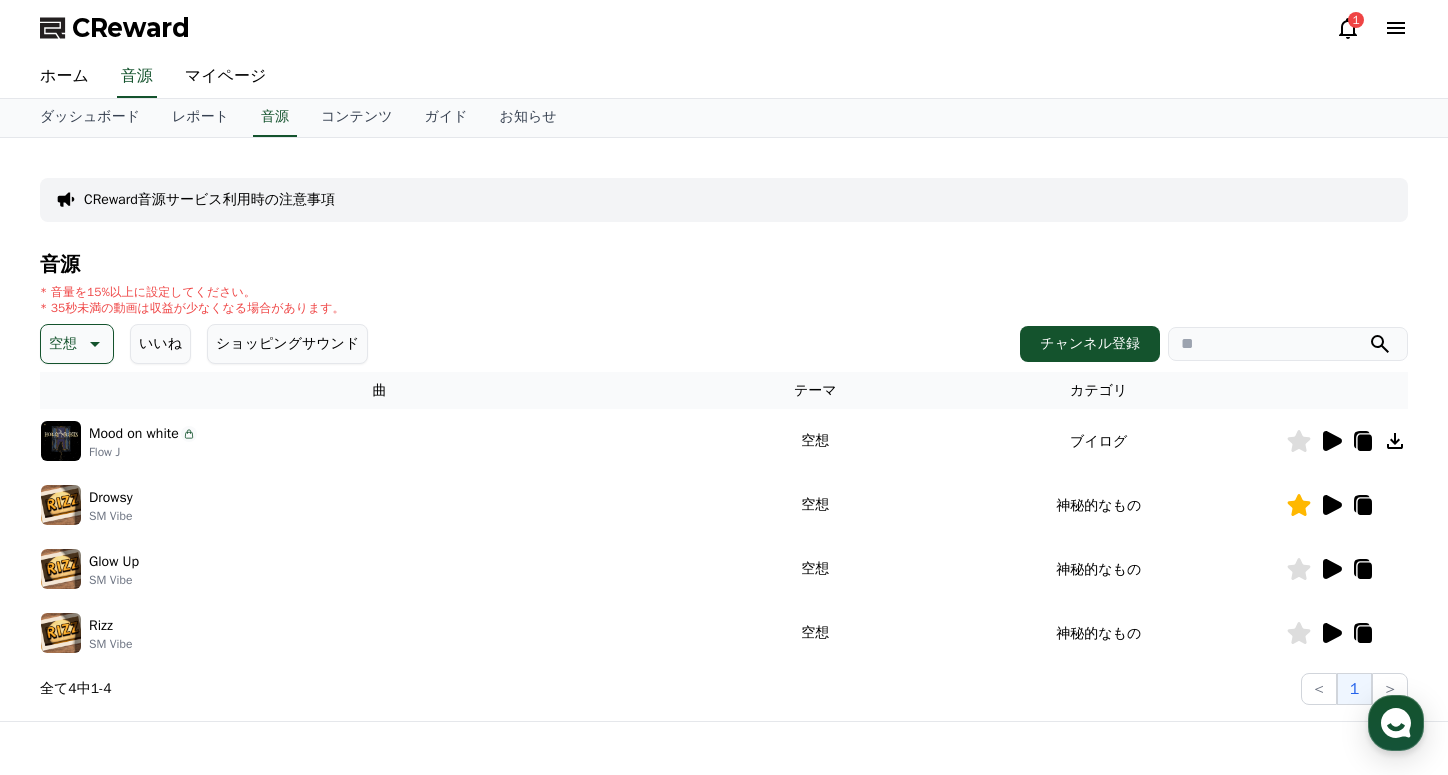 click 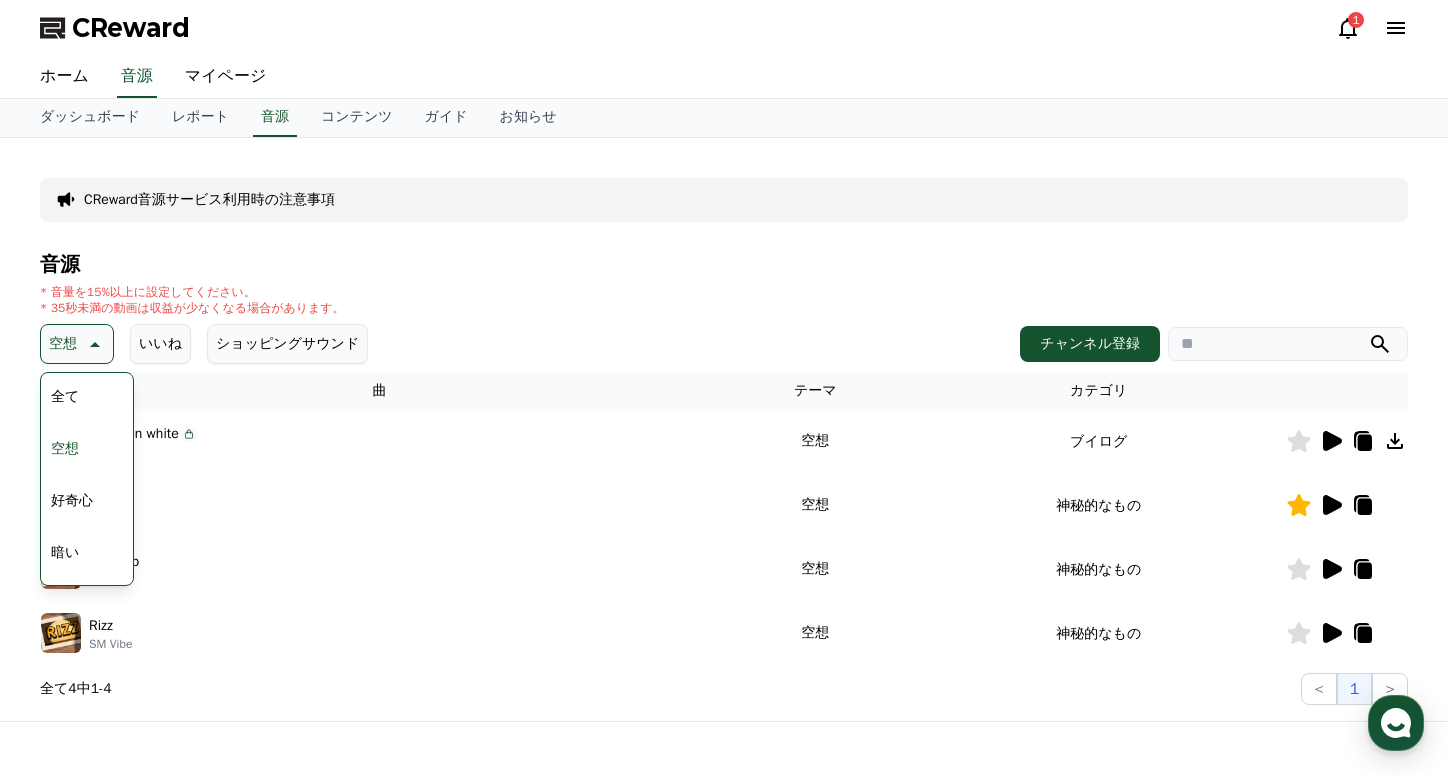 click on "好奇心" at bounding box center (72, 501) 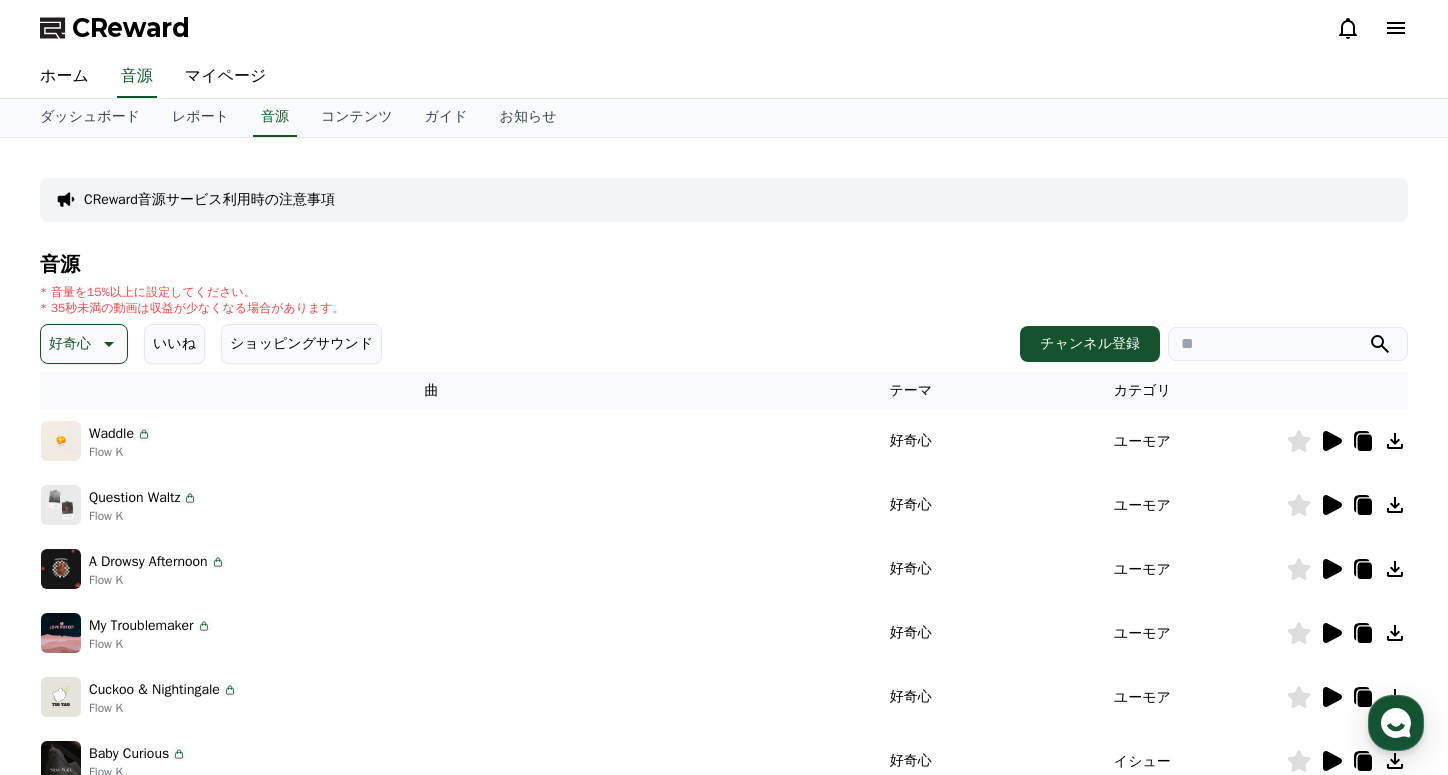 scroll, scrollTop: 0, scrollLeft: 0, axis: both 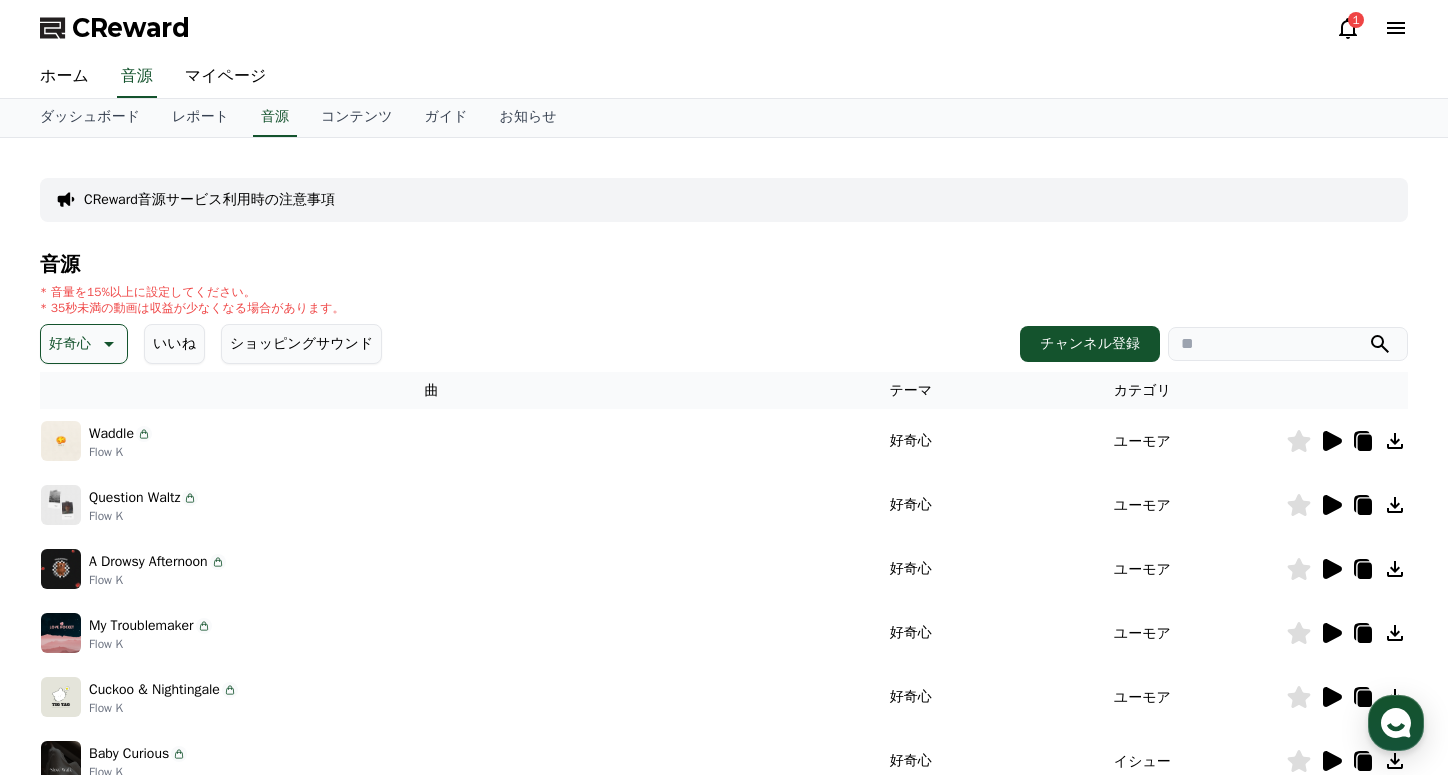 click 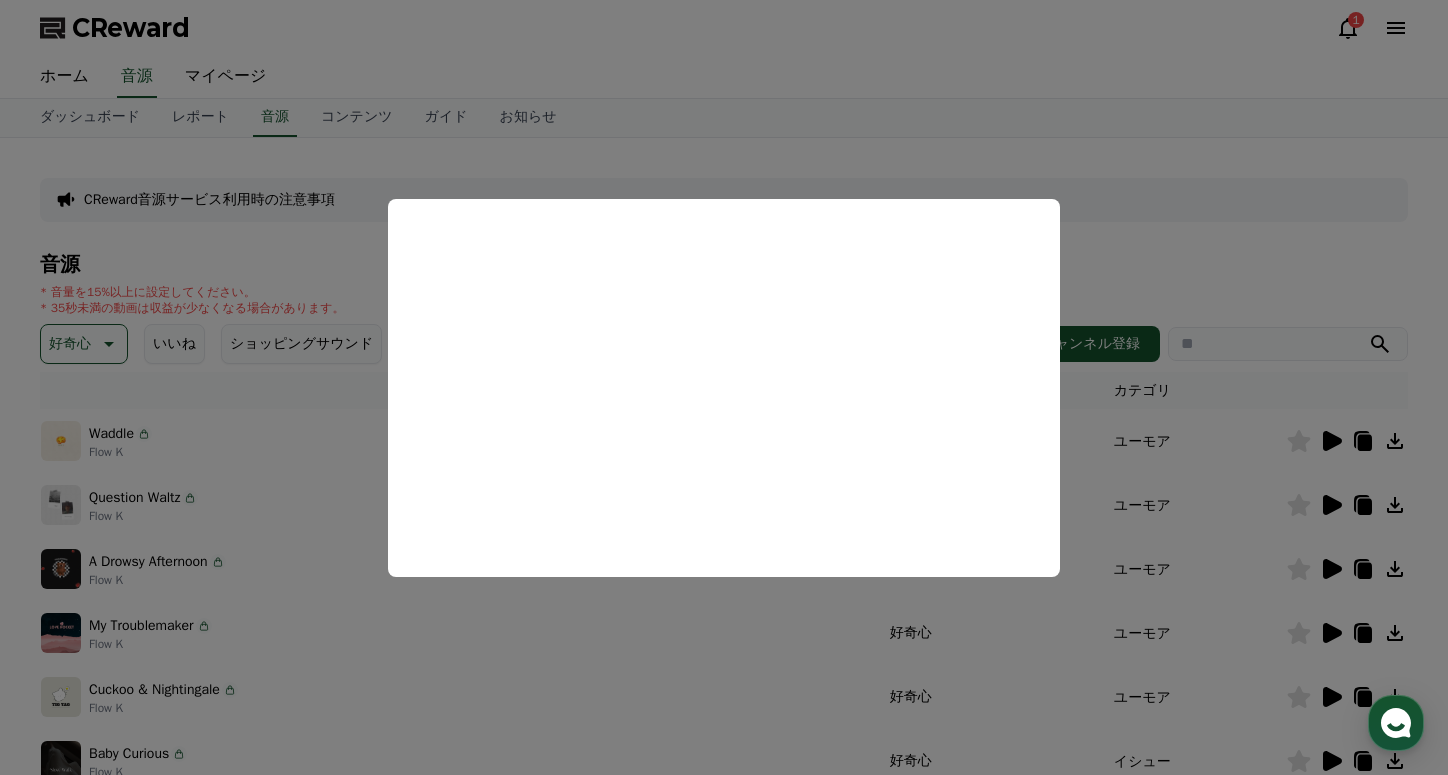 click at bounding box center (724, 387) 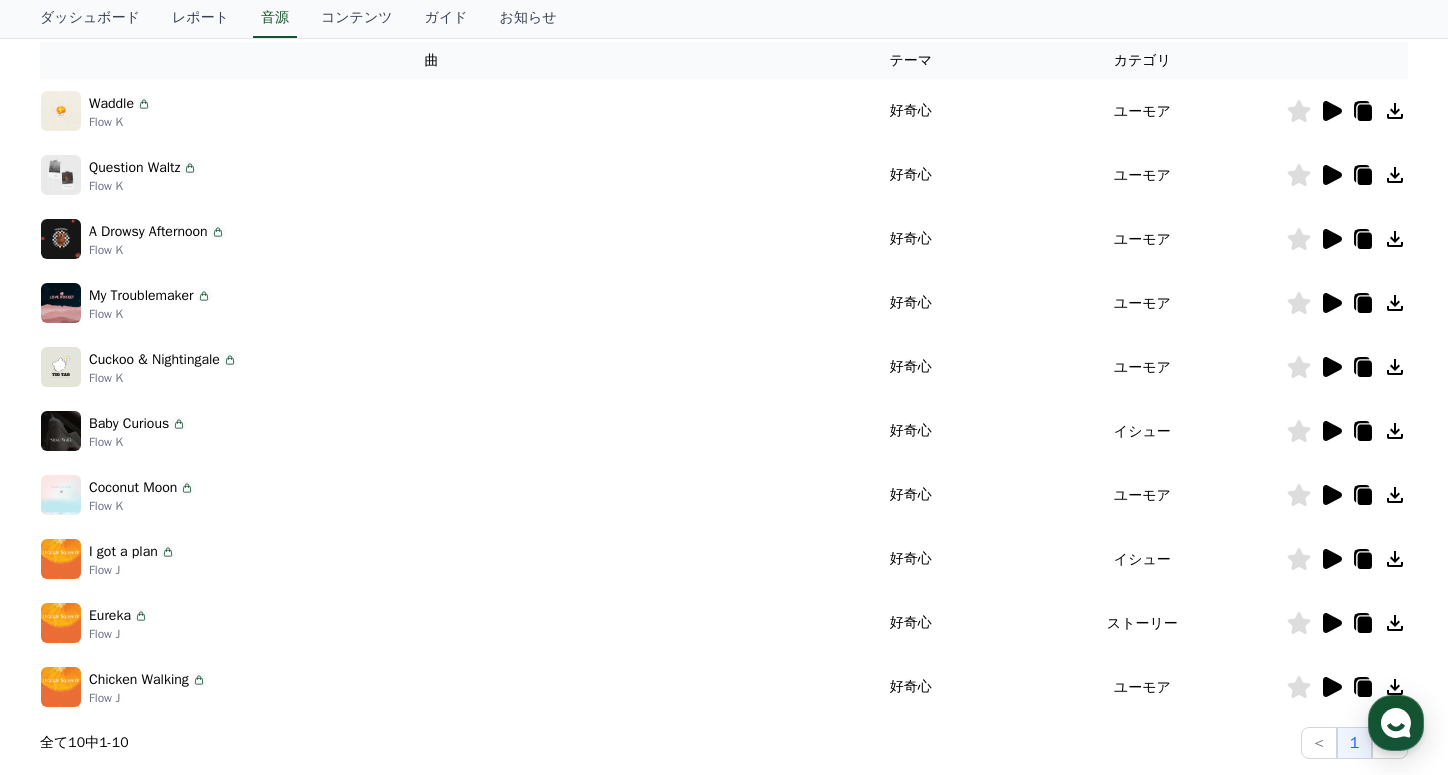 scroll, scrollTop: 333, scrollLeft: 0, axis: vertical 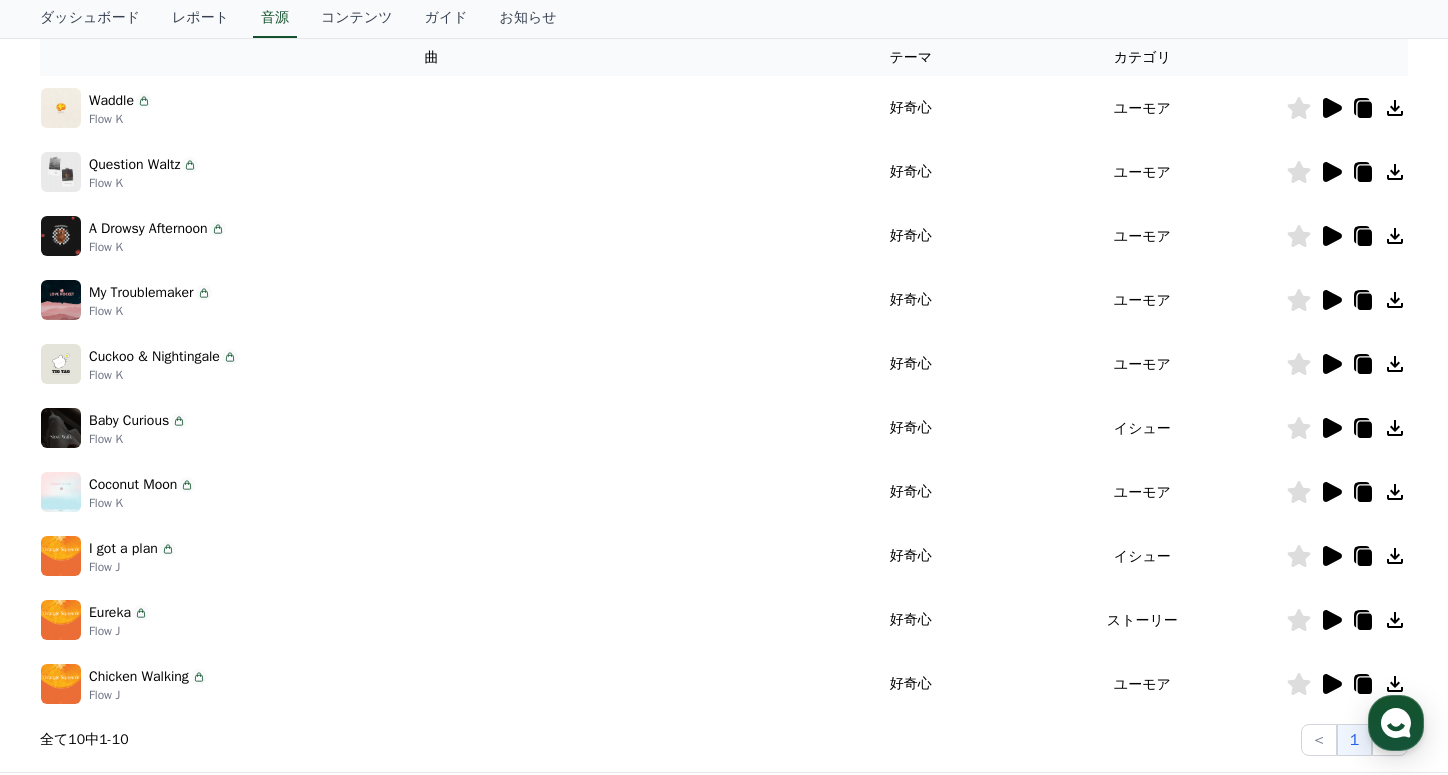 click 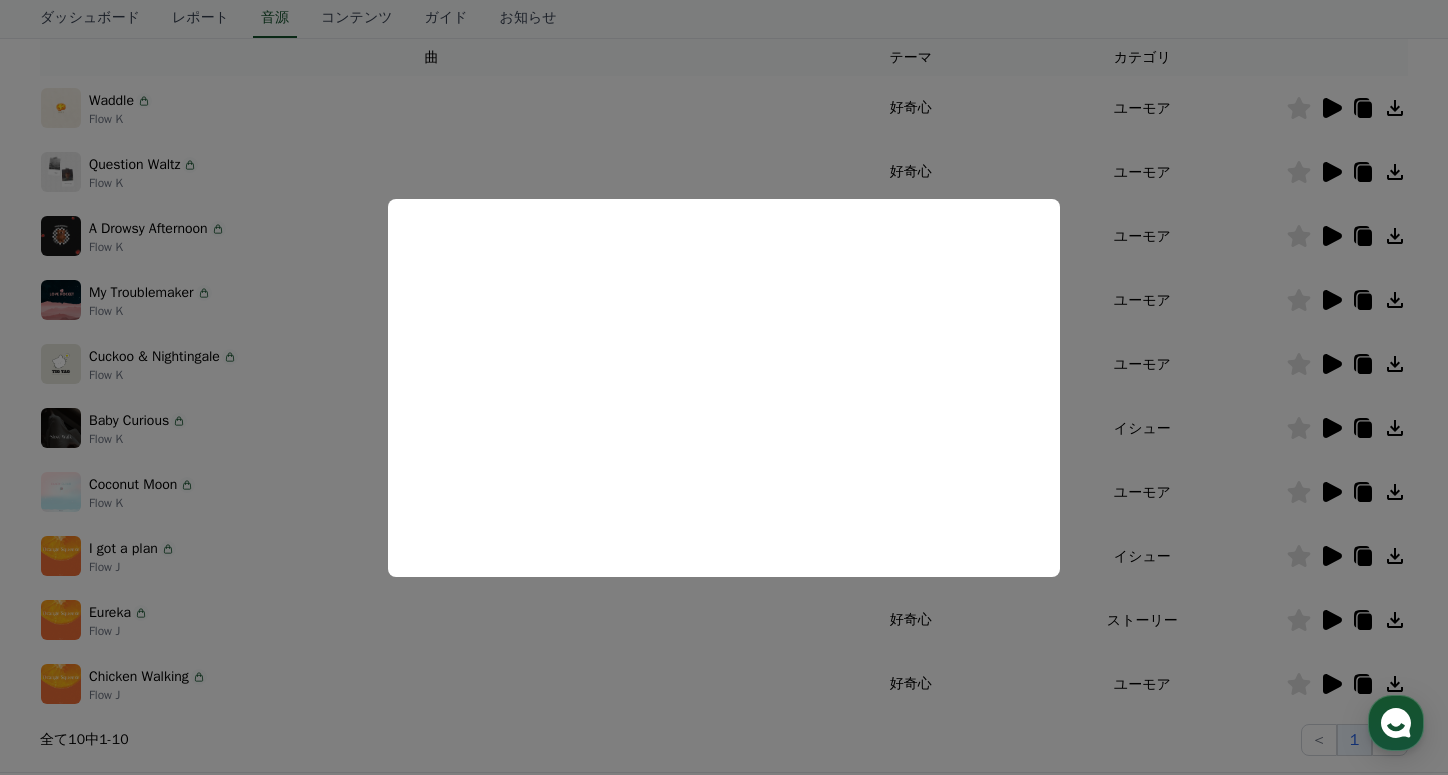 click at bounding box center (724, 387) 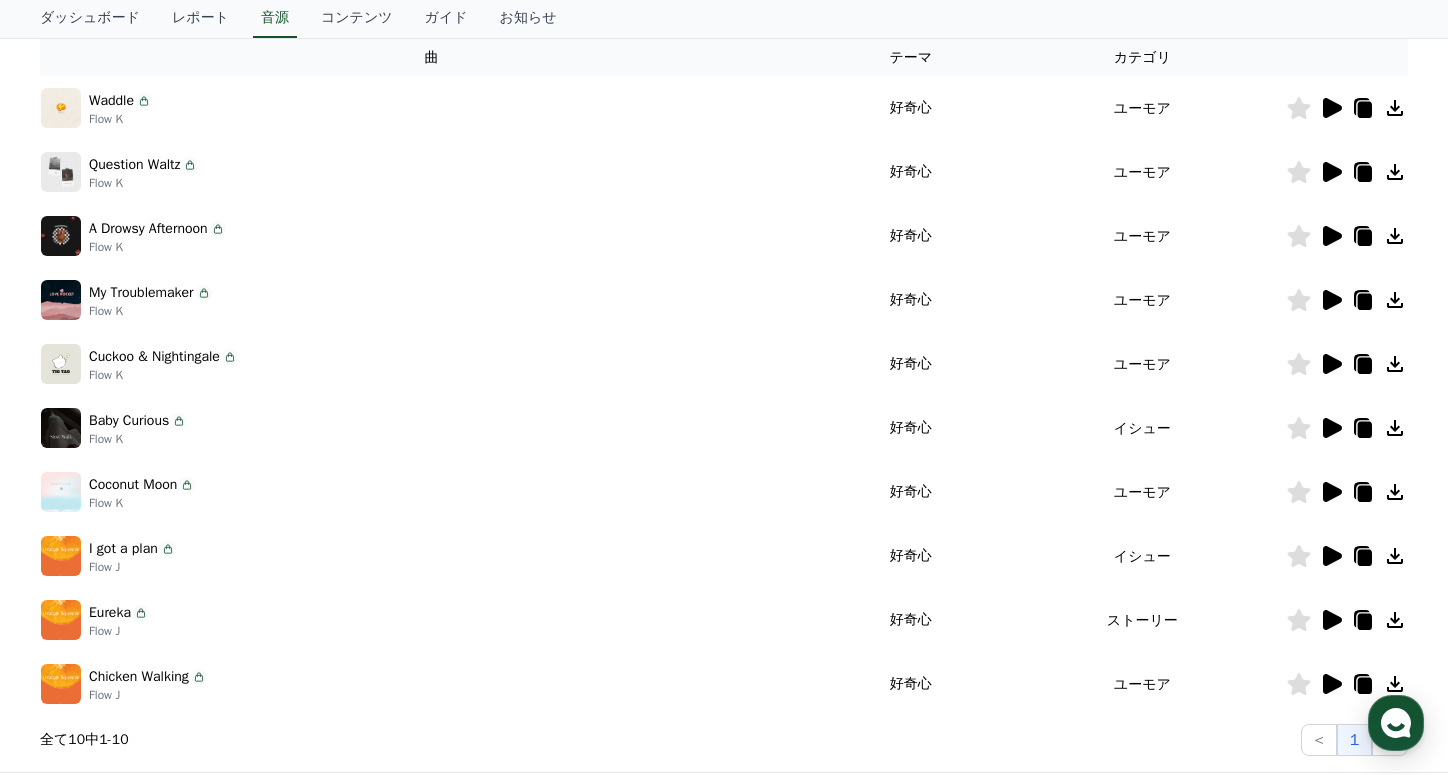 click 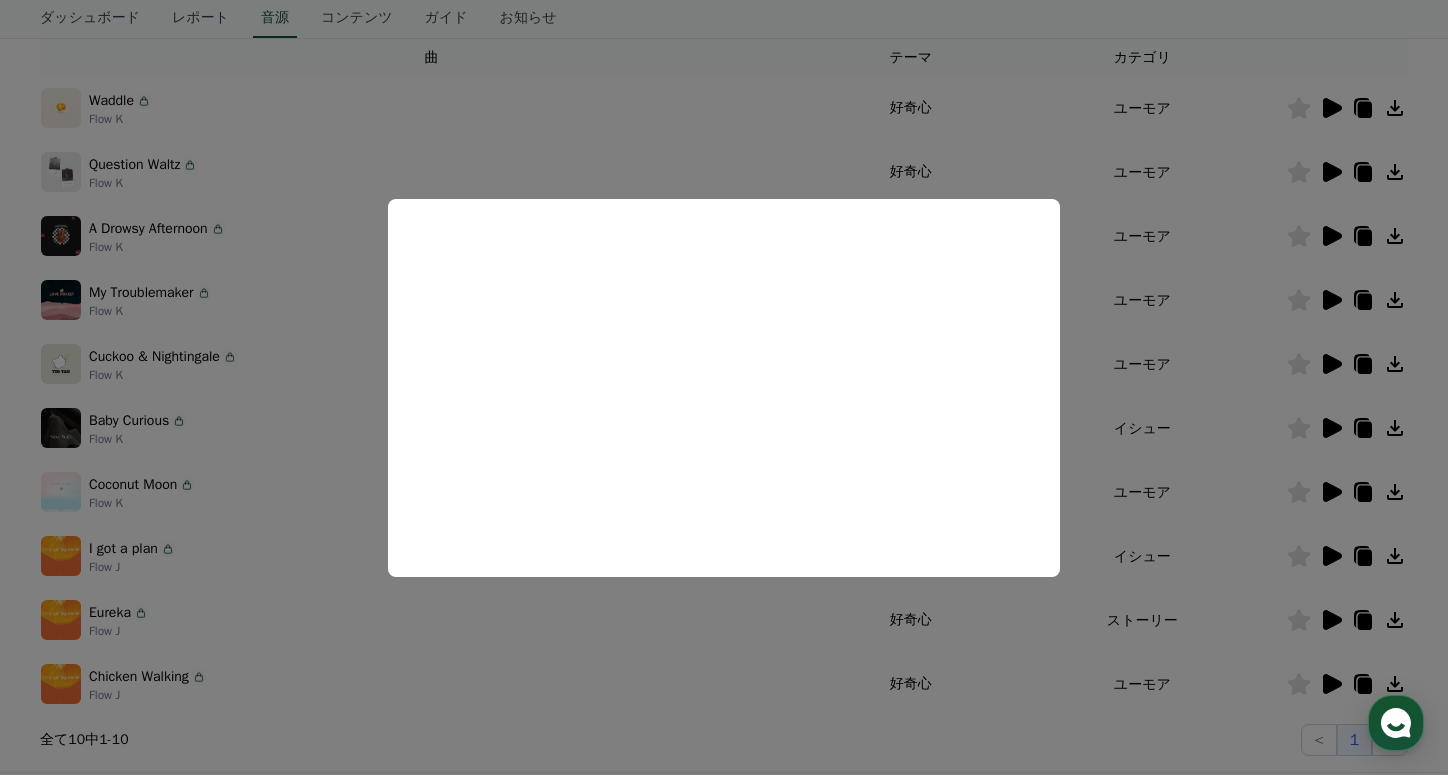 click at bounding box center [724, 387] 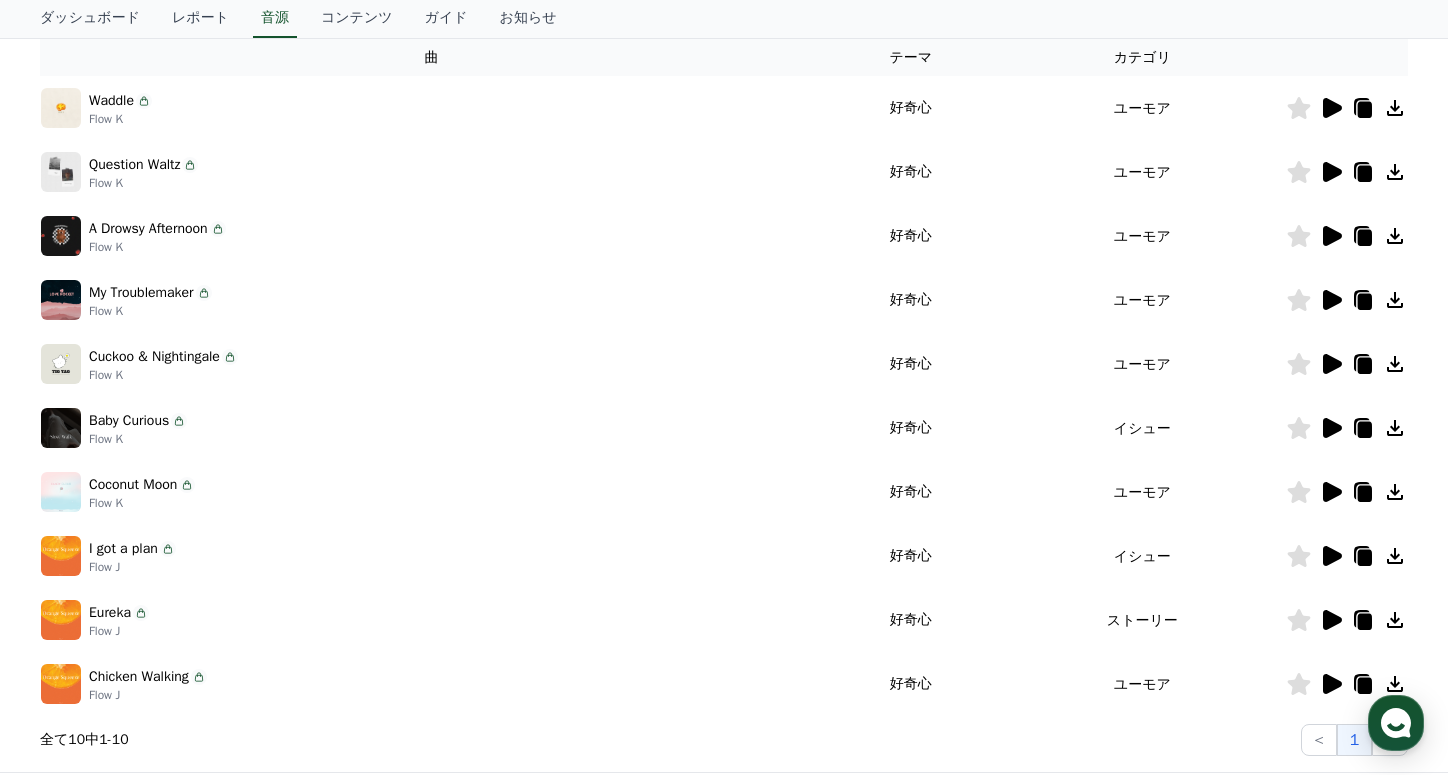 click 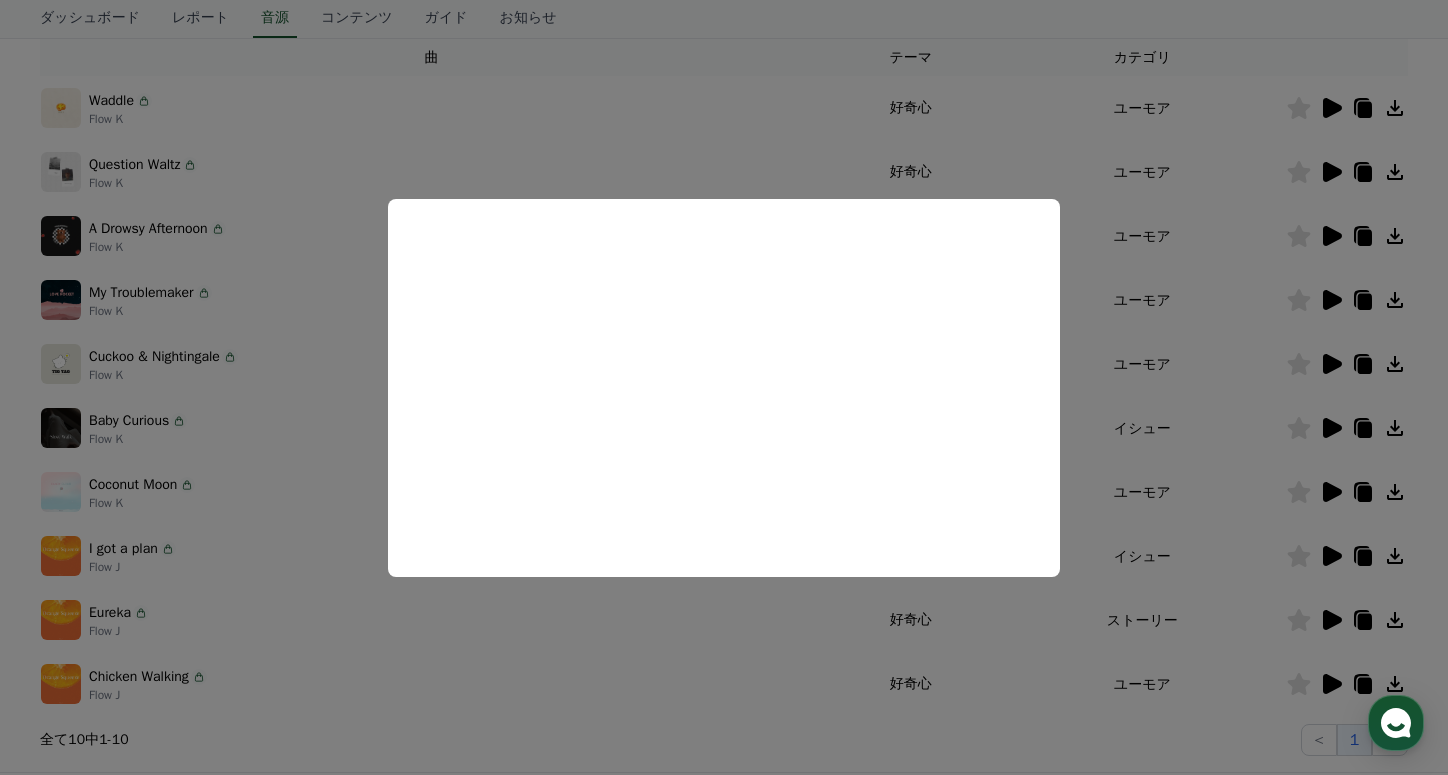 click at bounding box center [724, 387] 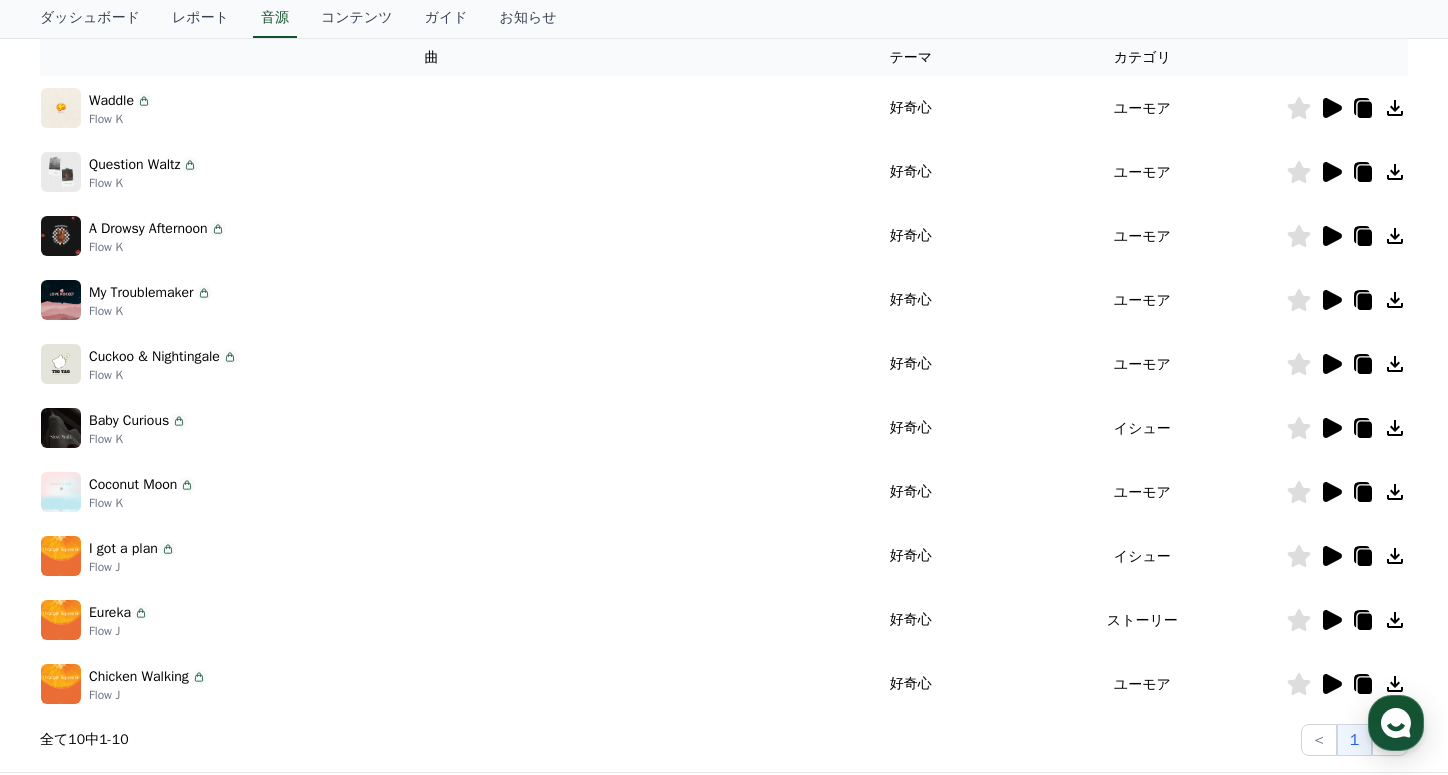 scroll, scrollTop: 0, scrollLeft: 0, axis: both 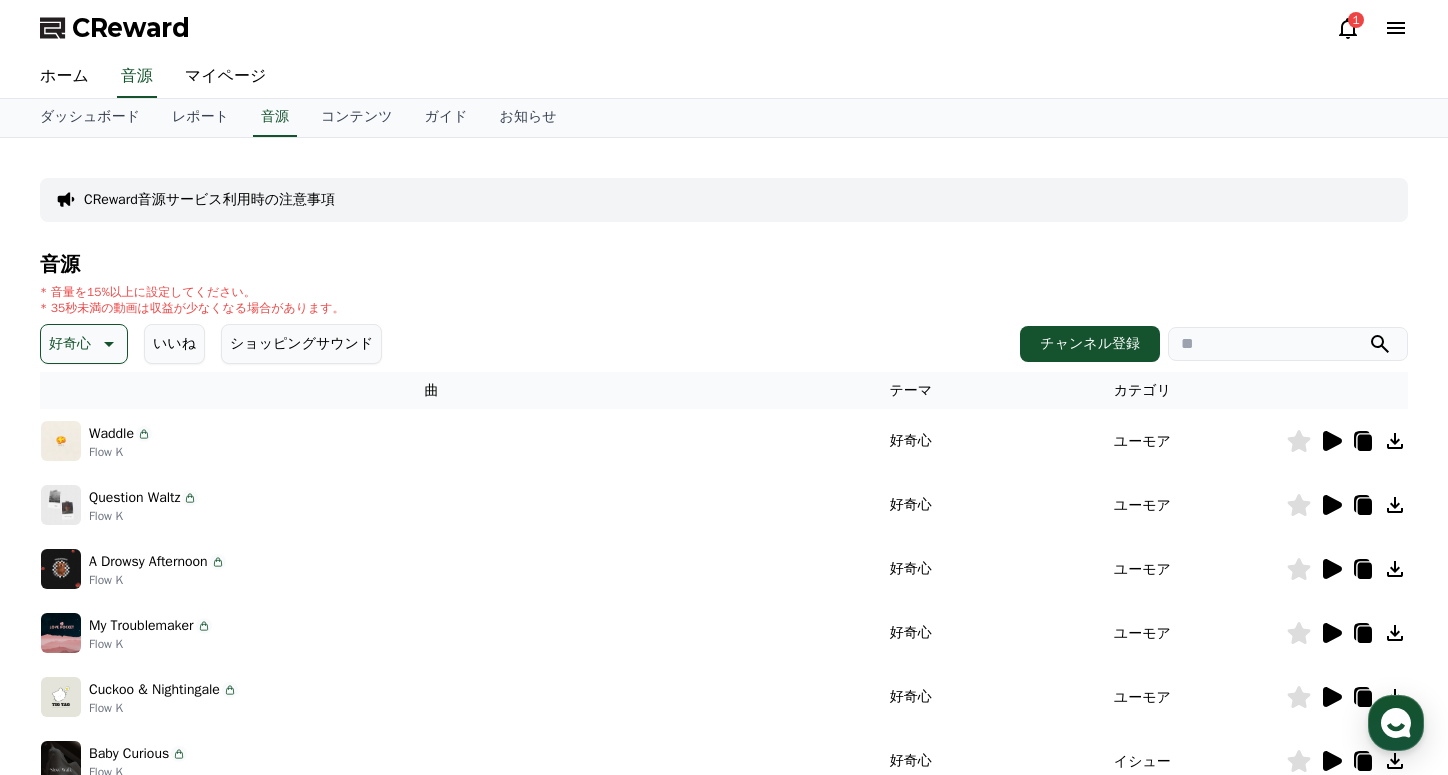 click on "好奇心" at bounding box center (70, 344) 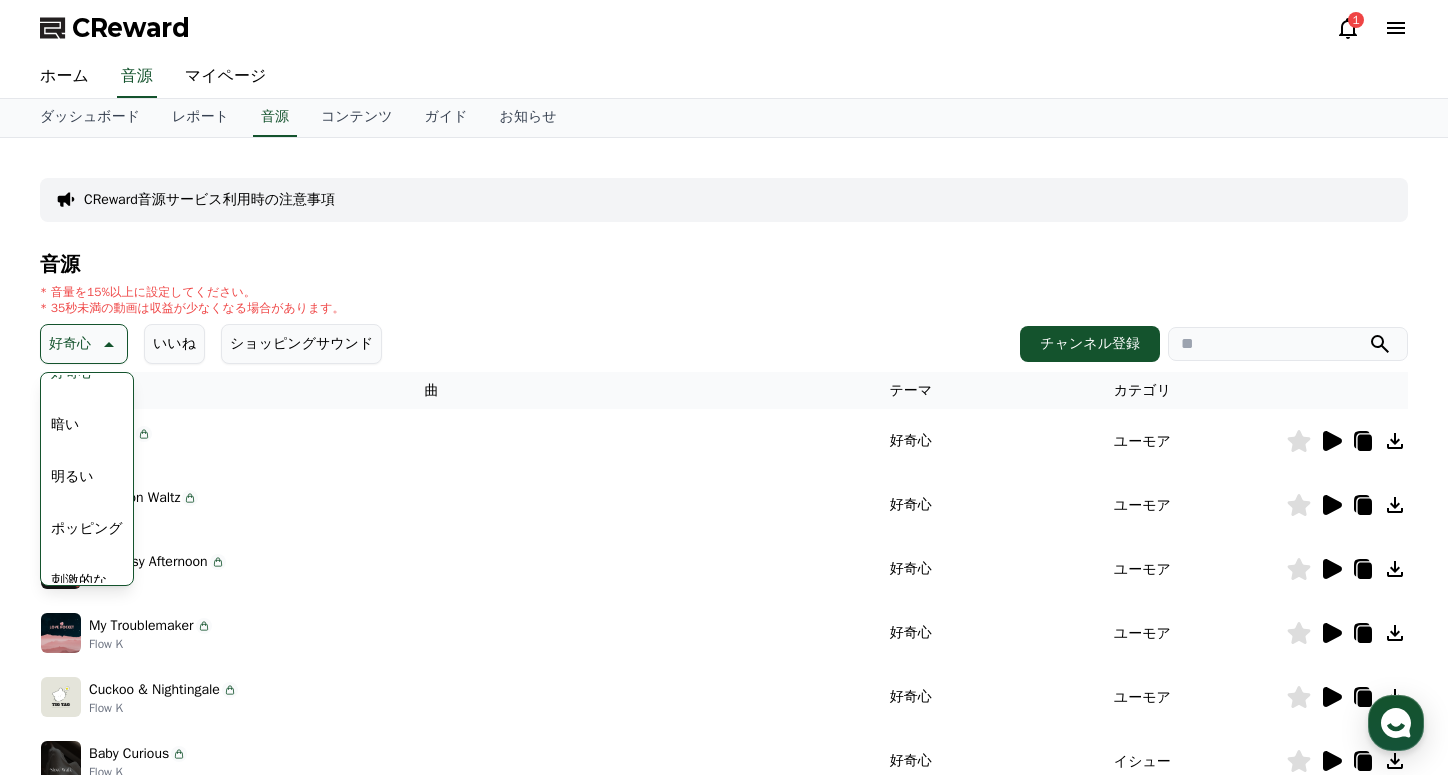 scroll, scrollTop: 167, scrollLeft: 0, axis: vertical 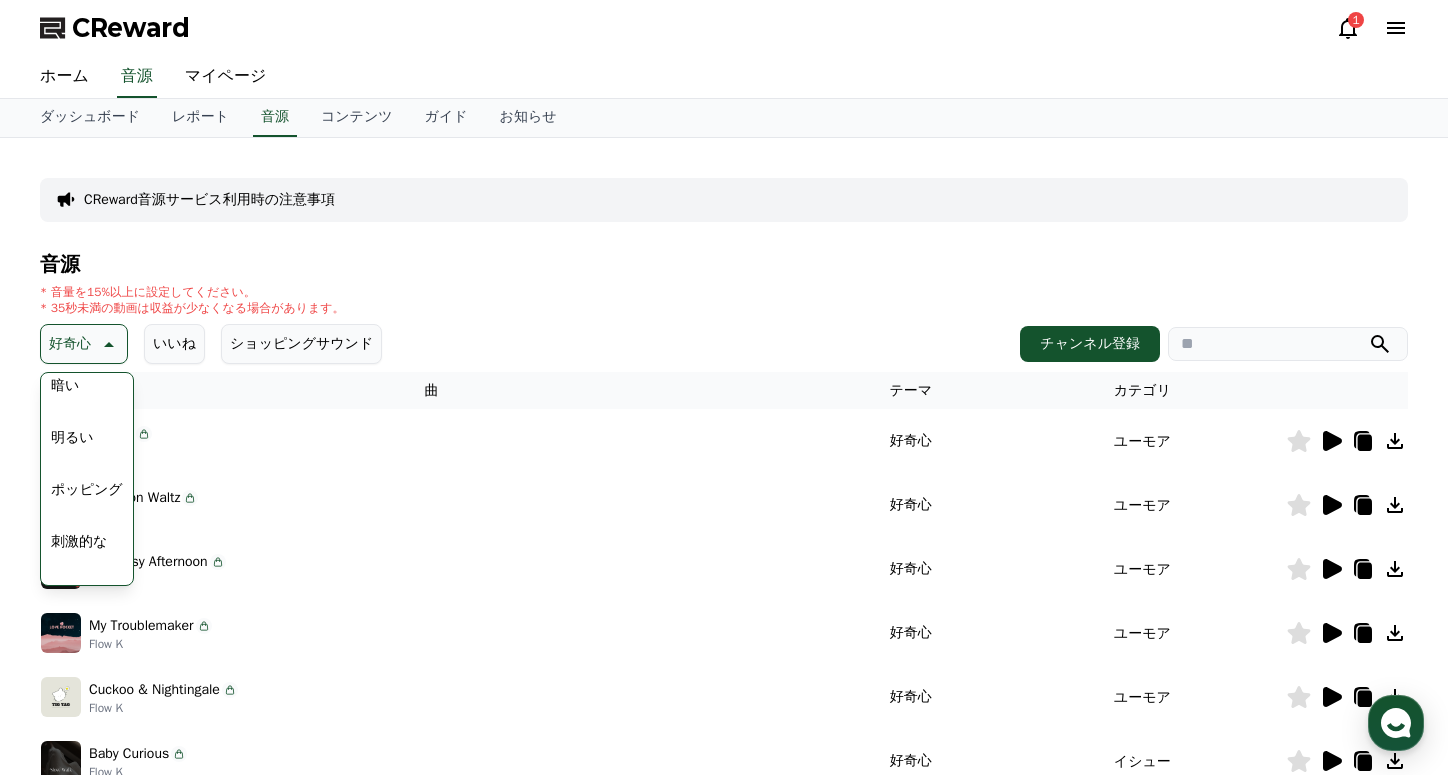 click on "ポッピング" at bounding box center (87, 490) 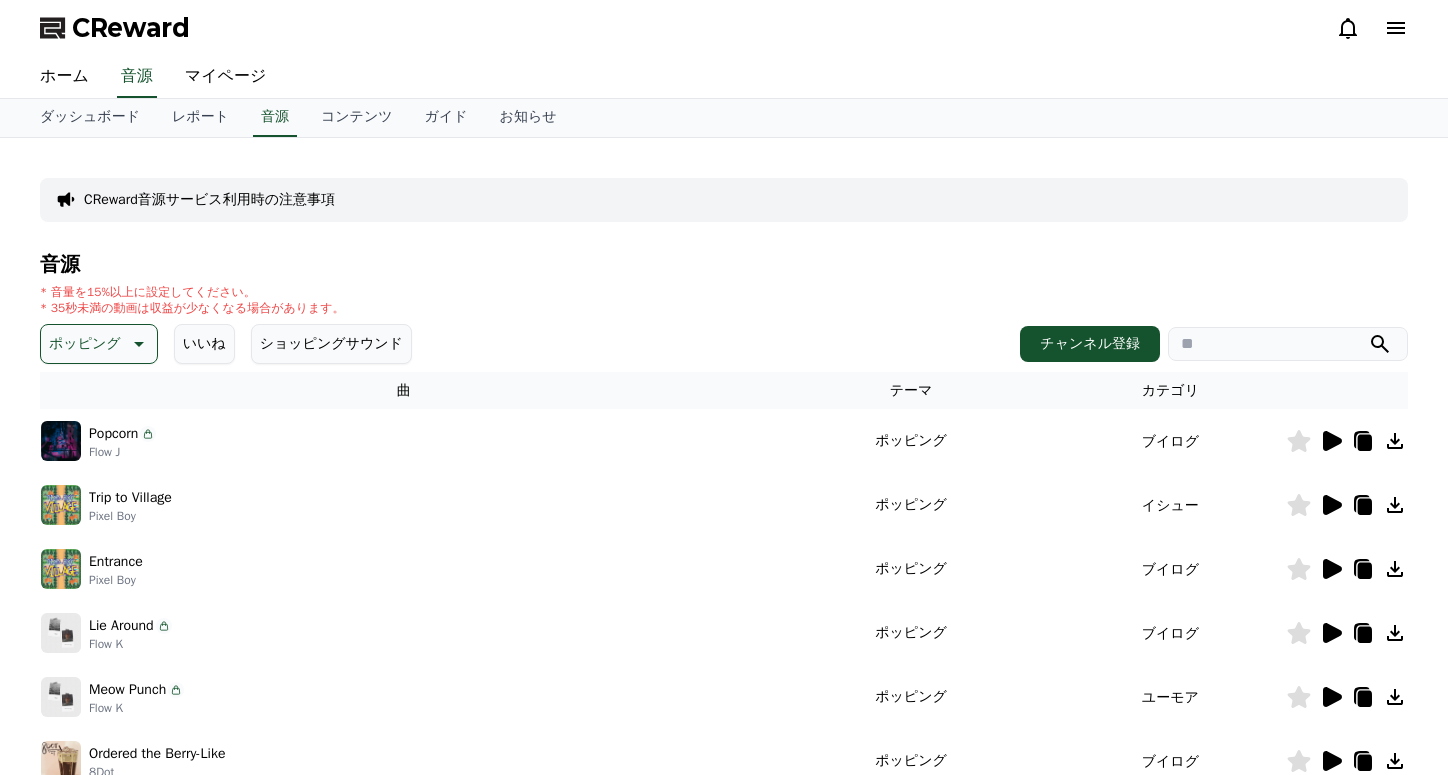 scroll, scrollTop: 0, scrollLeft: 0, axis: both 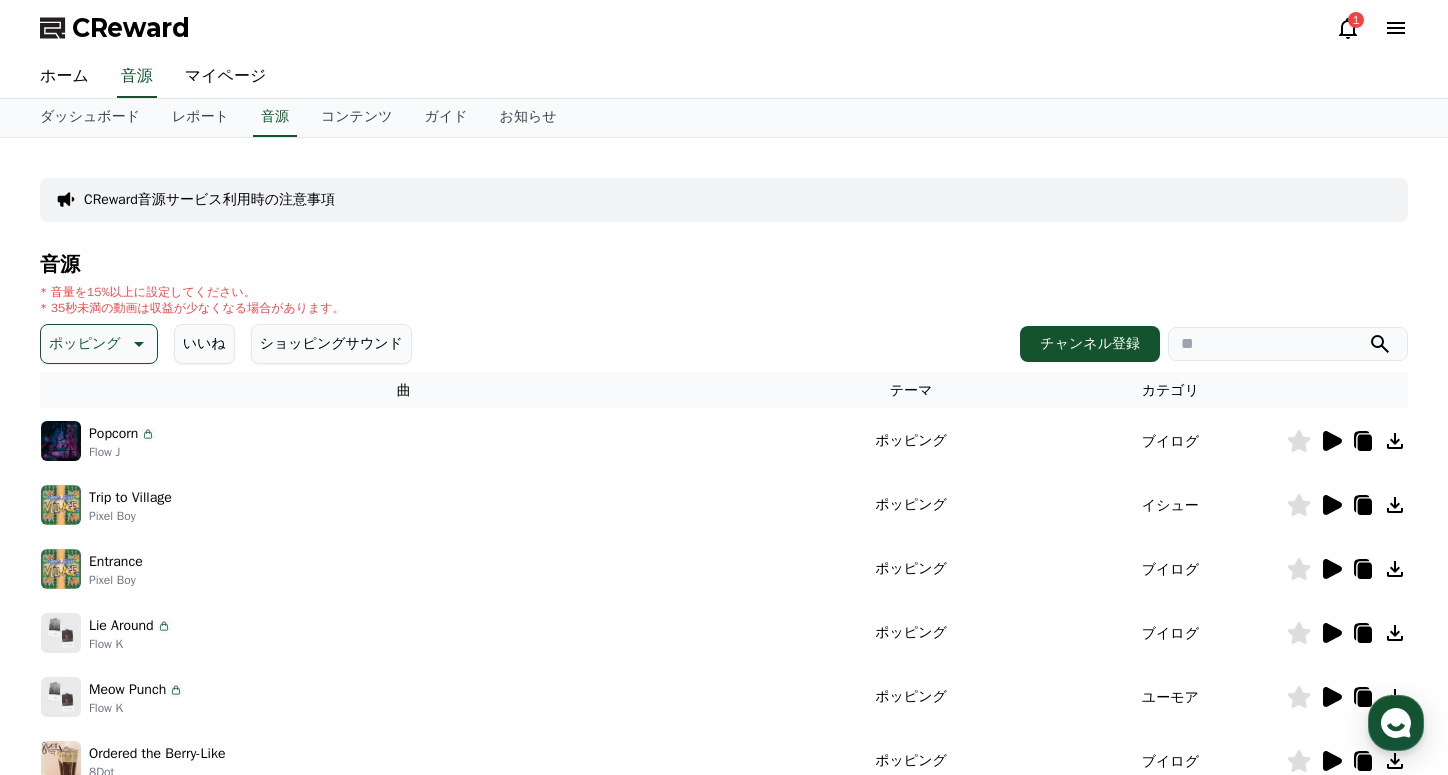 click 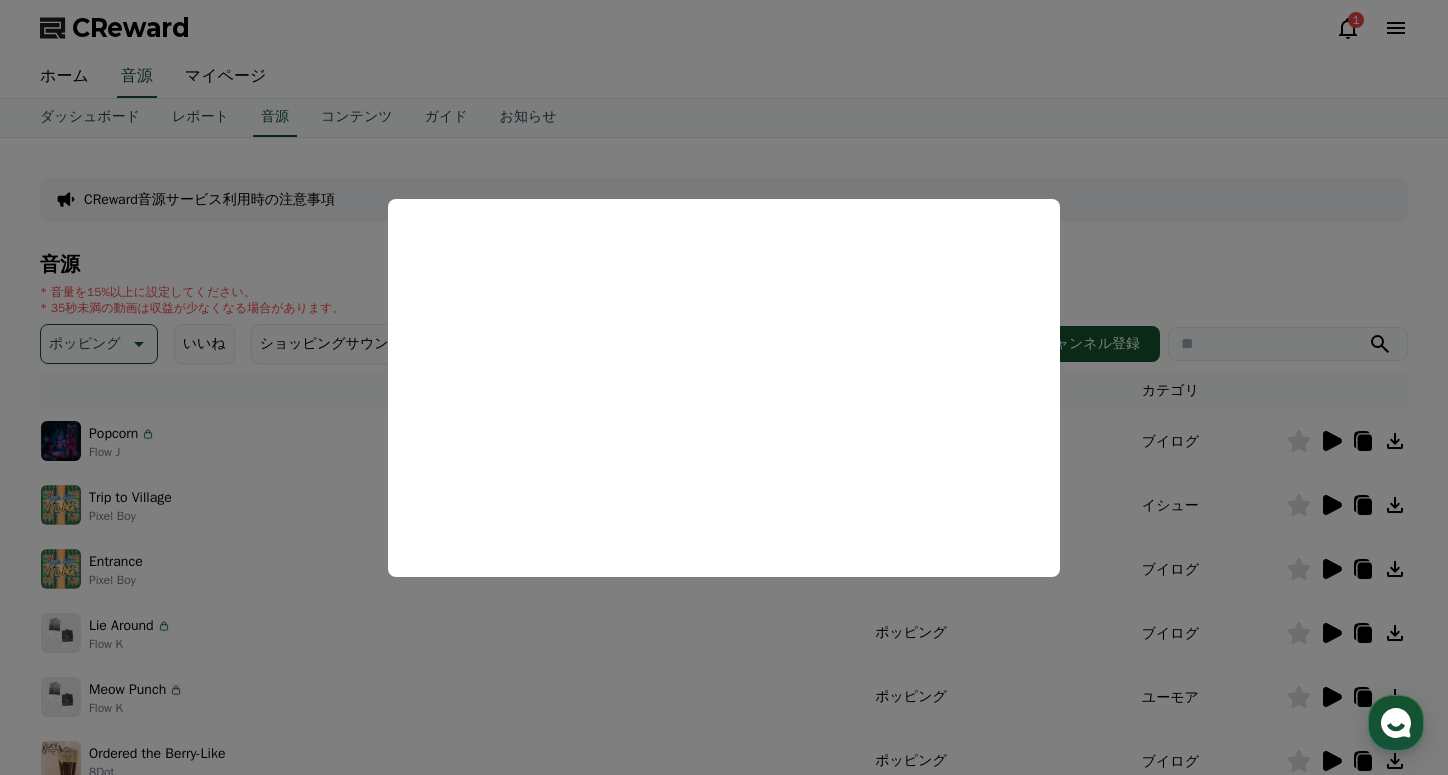 click at bounding box center (724, 387) 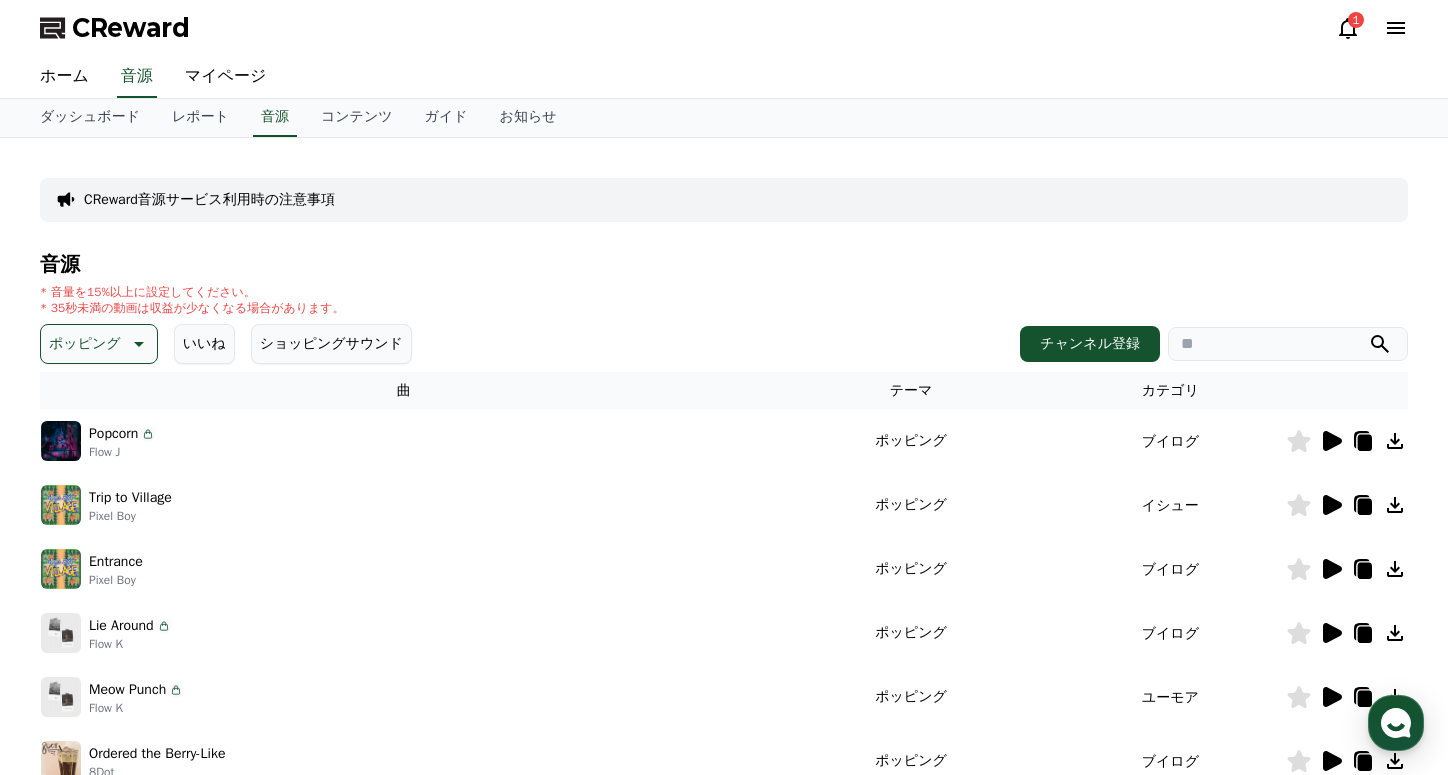click 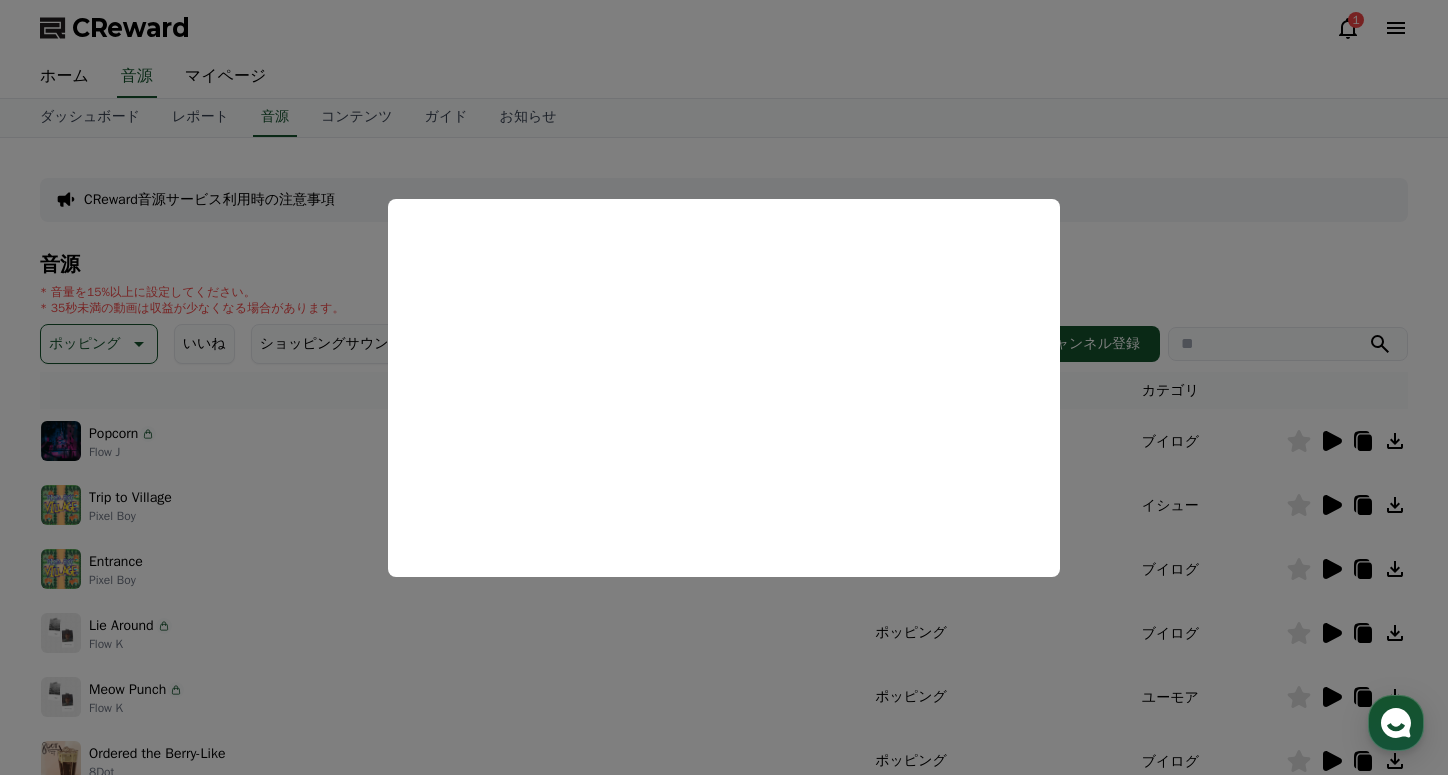 click at bounding box center [724, 387] 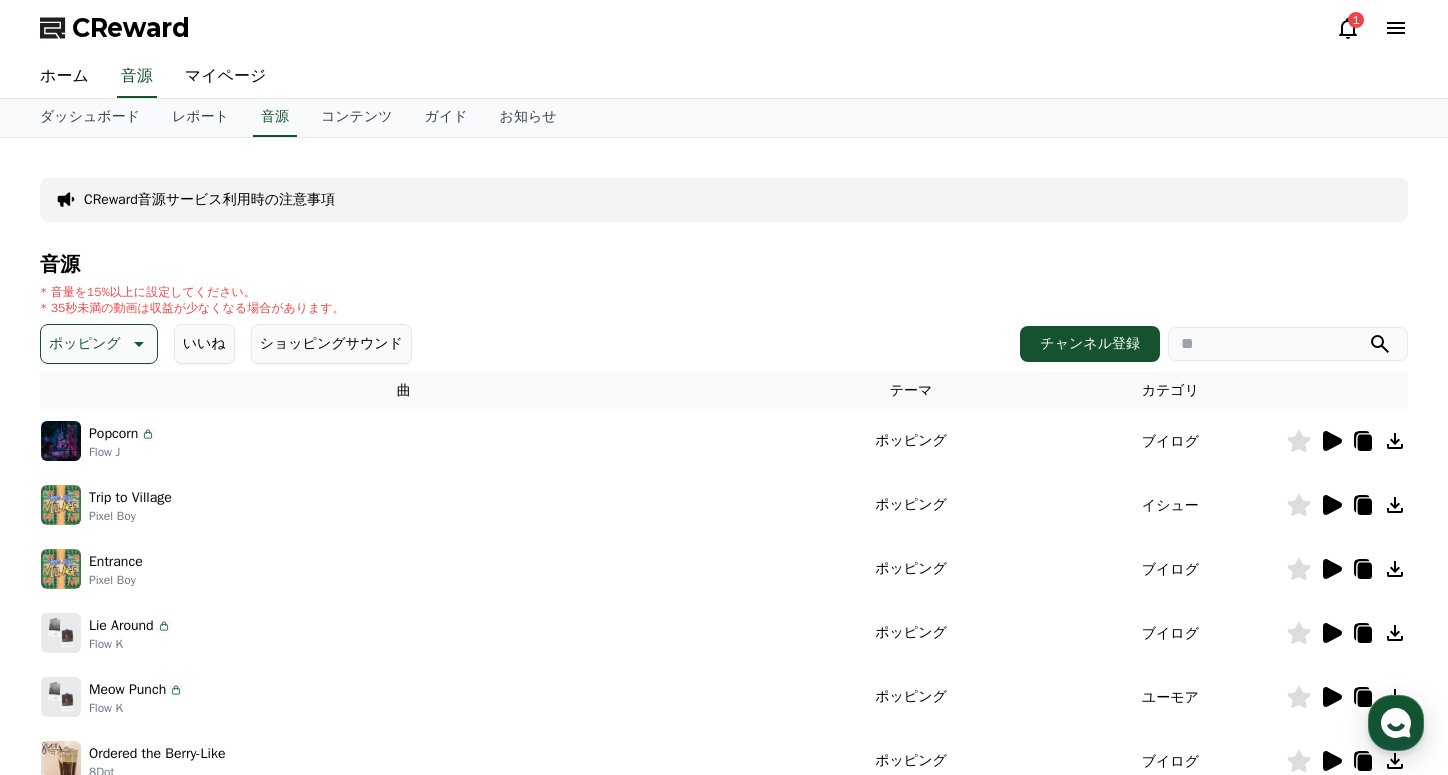 click 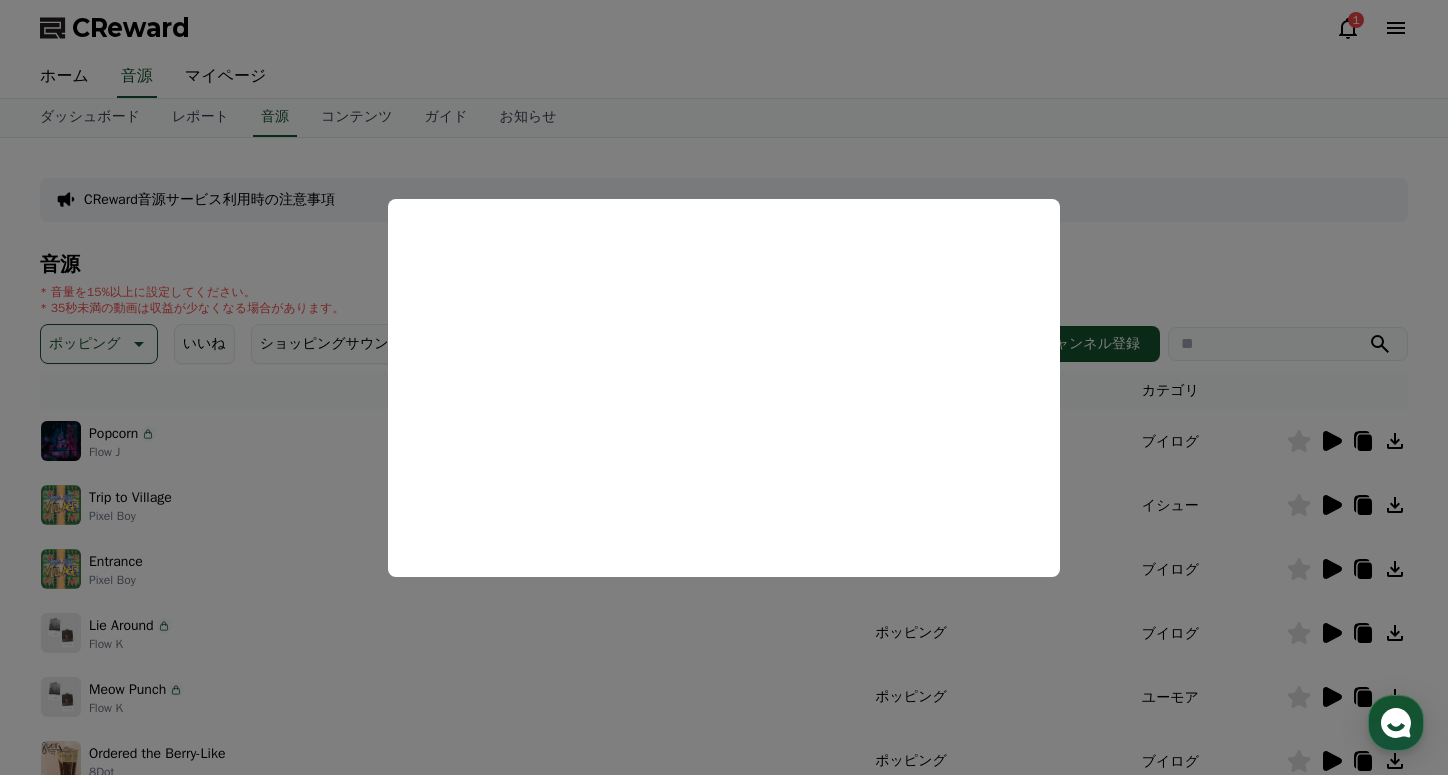 click at bounding box center [724, 387] 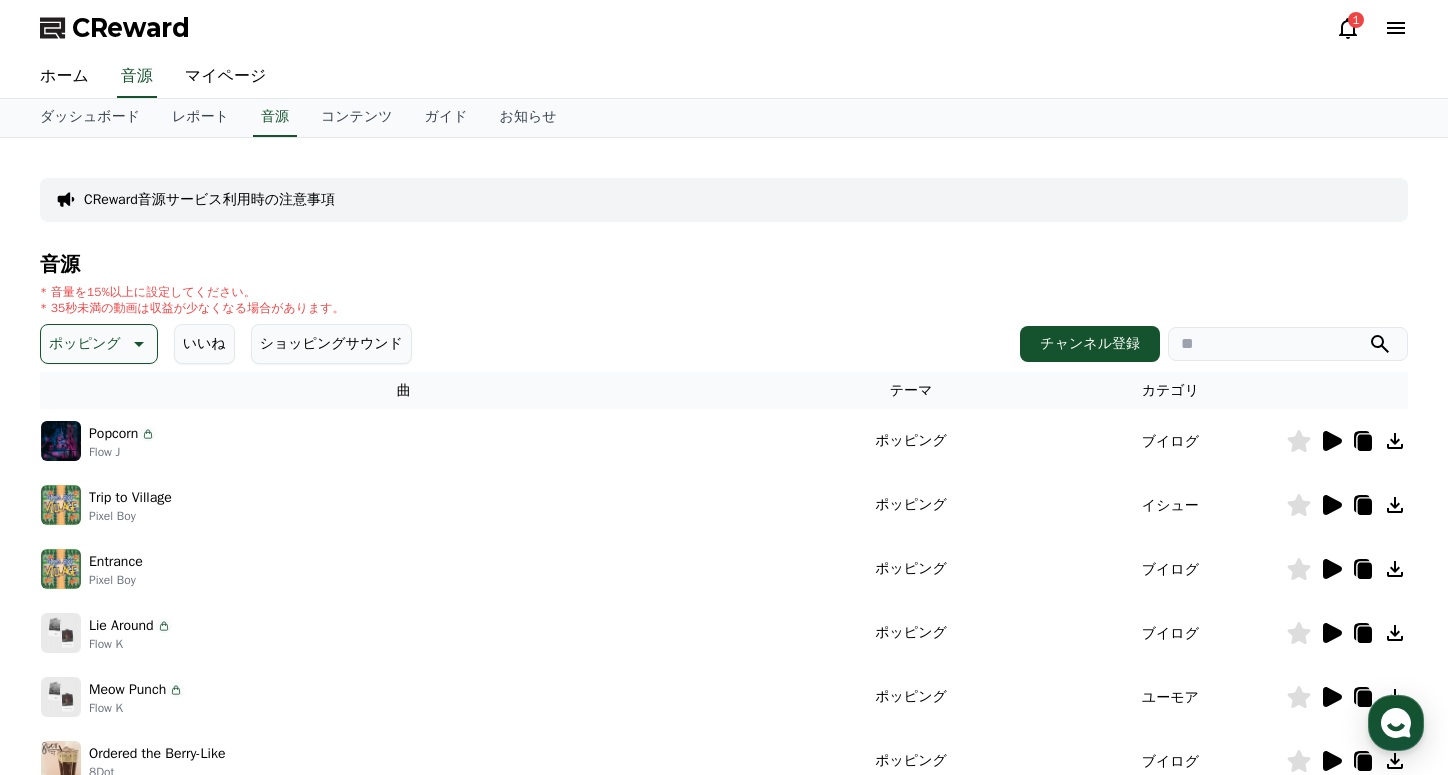 click 